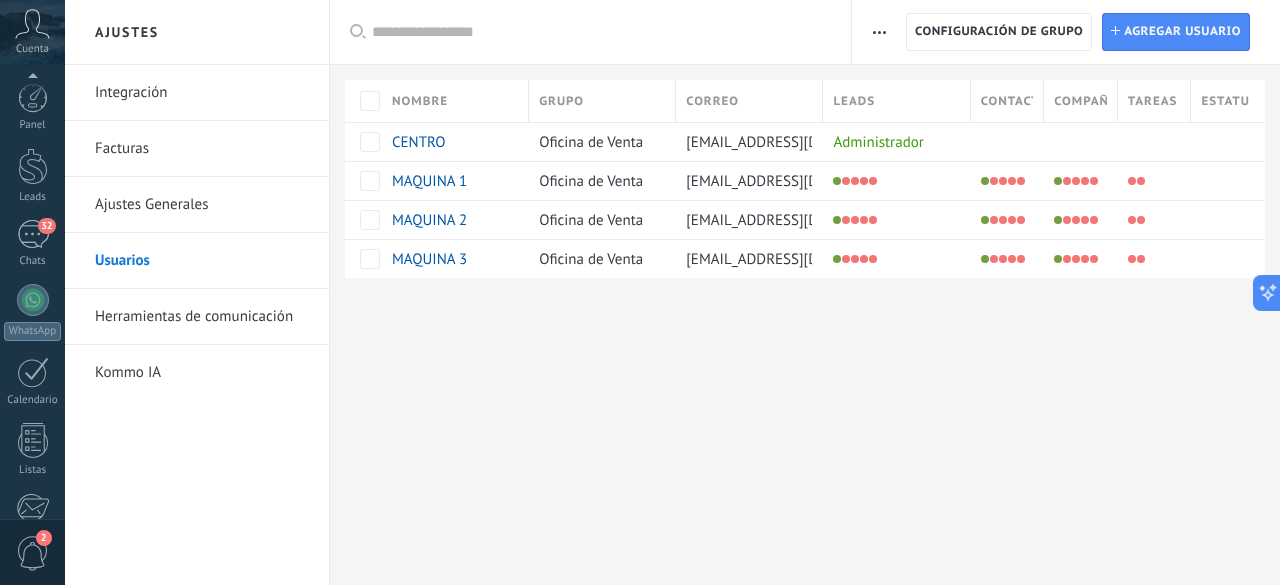 scroll, scrollTop: 0, scrollLeft: 0, axis: both 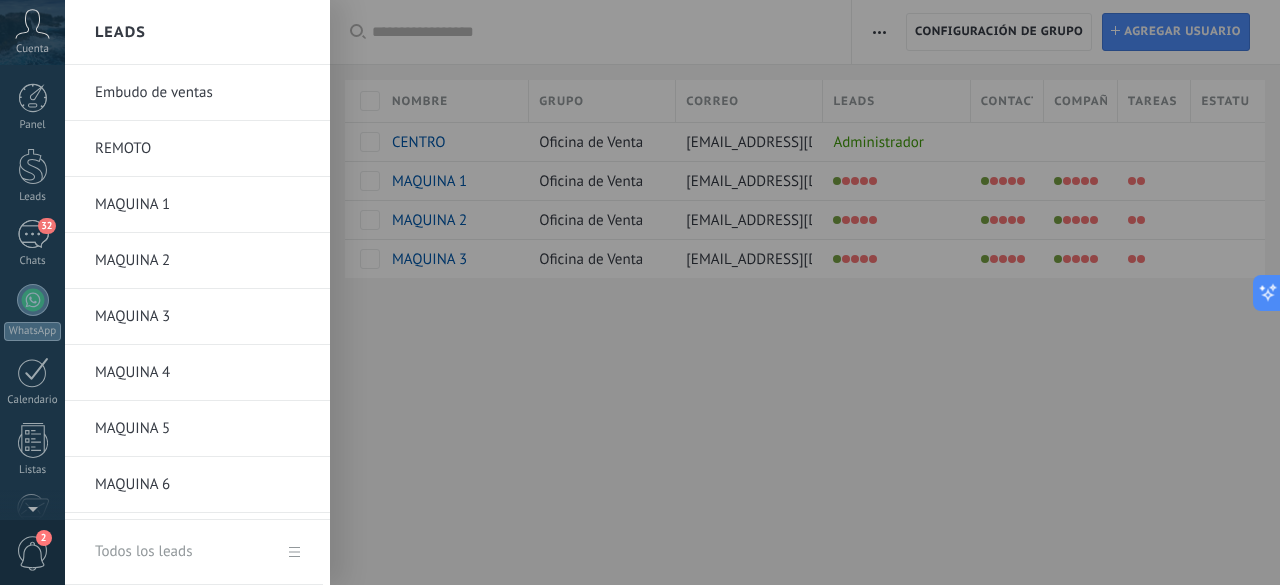 click on "Panel
Leads
32
Chats
WhatsApp
Clientes" at bounding box center [32, 425] 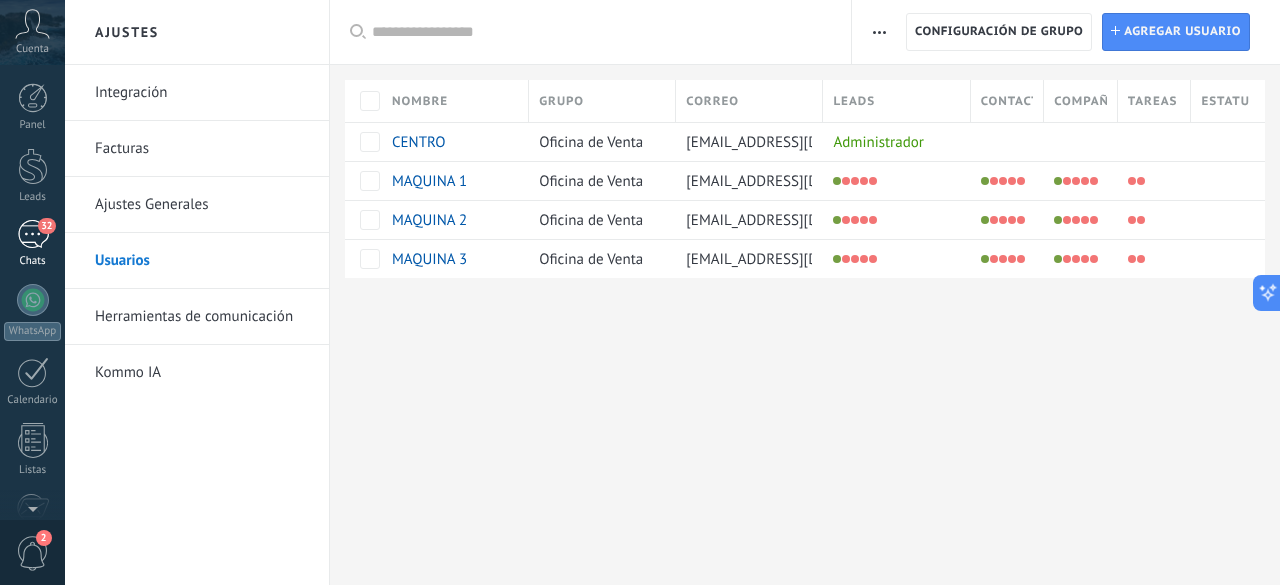 click on "32" at bounding box center (33, 234) 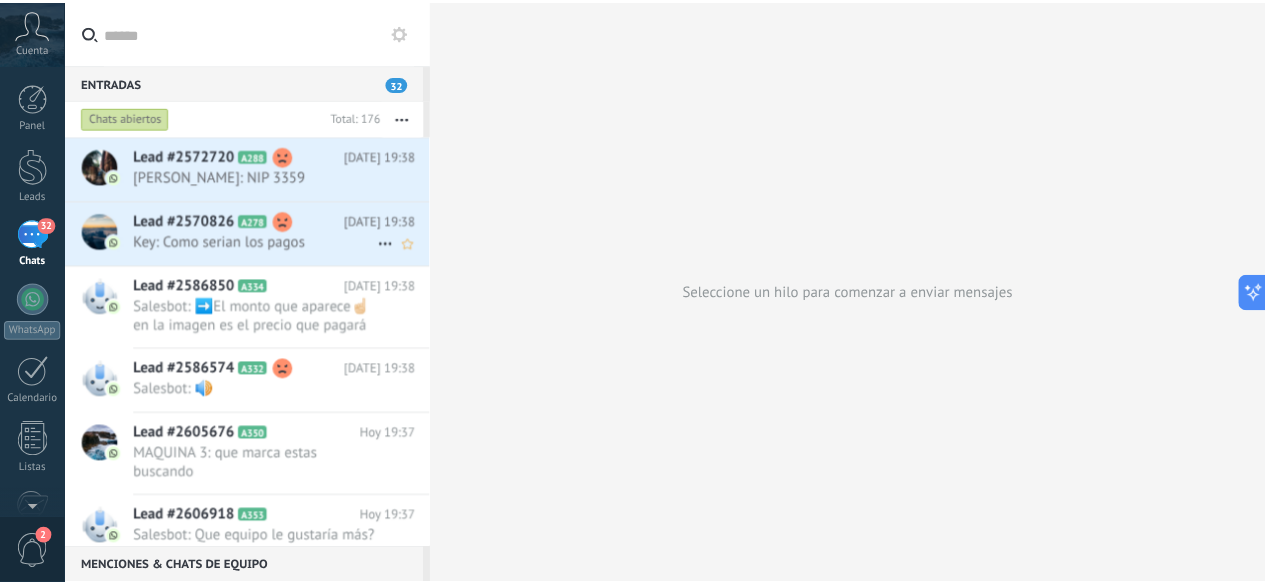 scroll, scrollTop: 0, scrollLeft: 0, axis: both 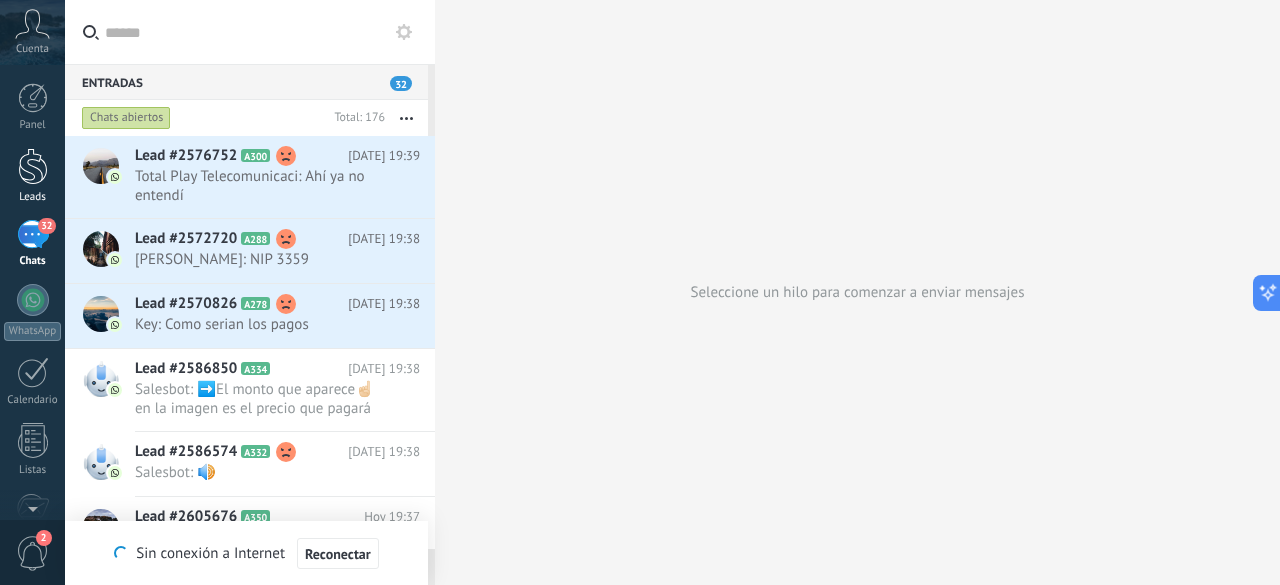 click at bounding box center [33, 166] 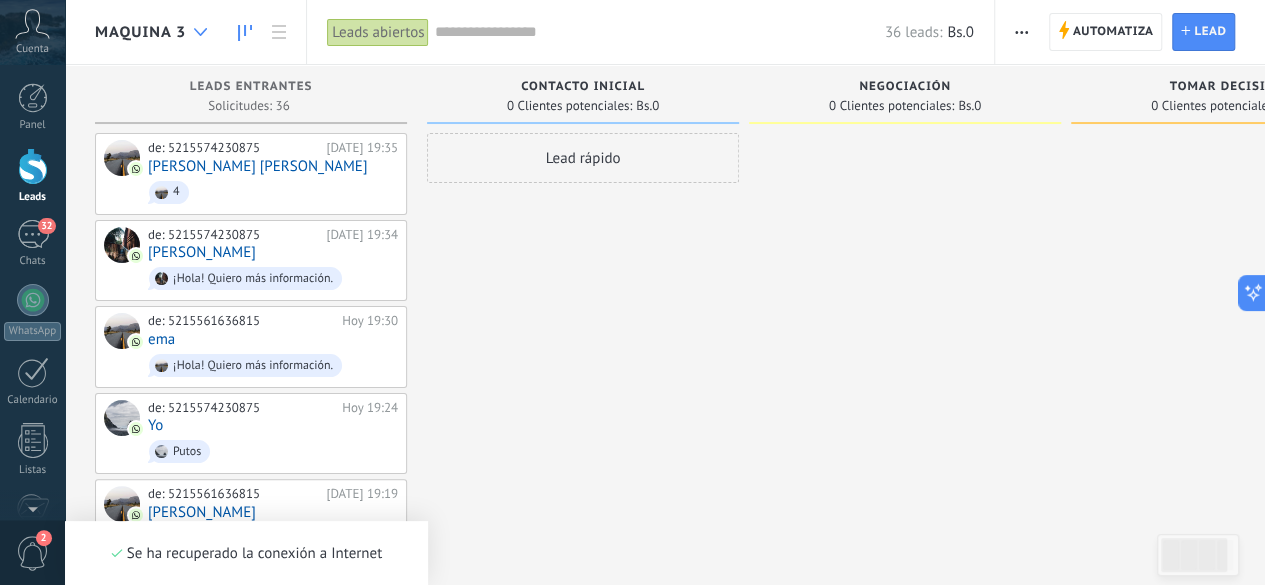 click 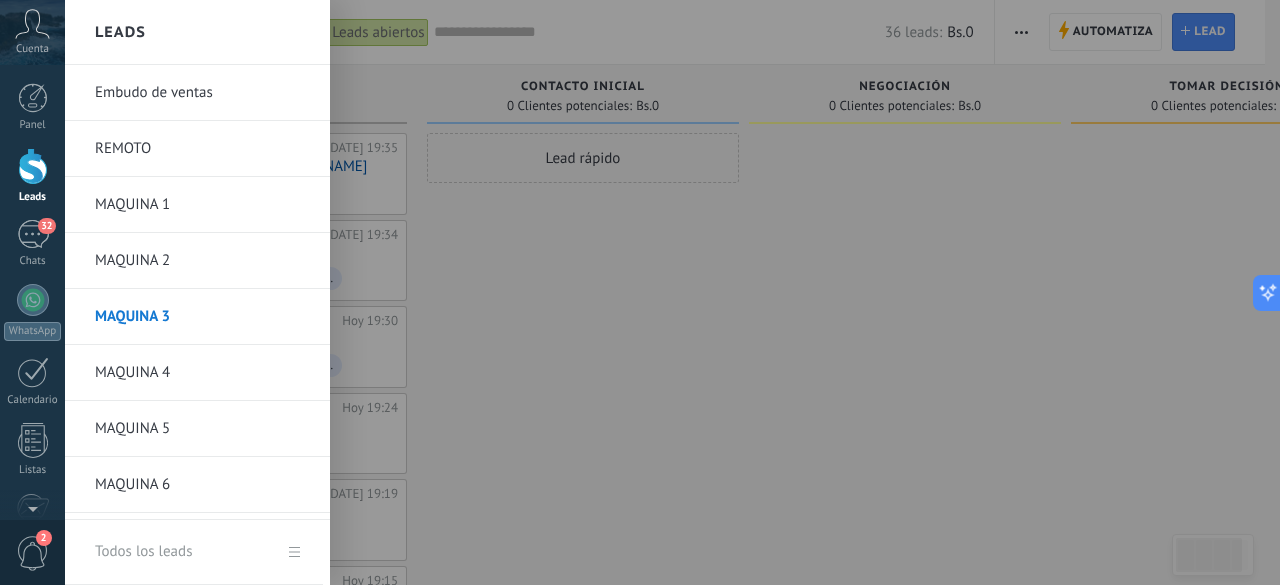click on "MAQUINA 3" at bounding box center (202, 317) 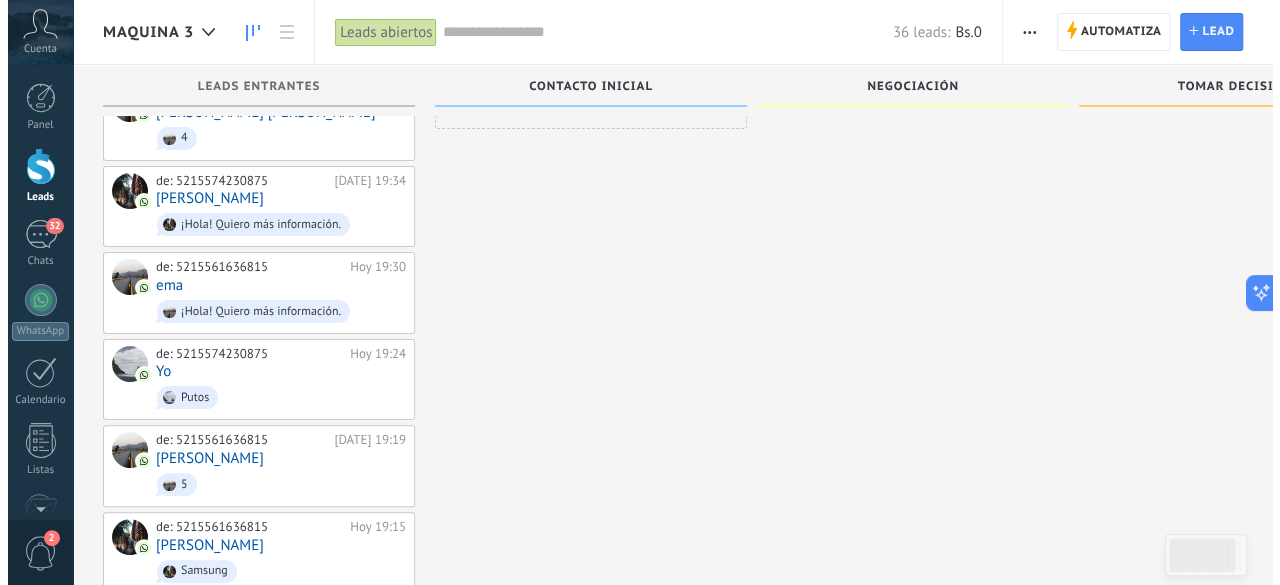scroll, scrollTop: 0, scrollLeft: 0, axis: both 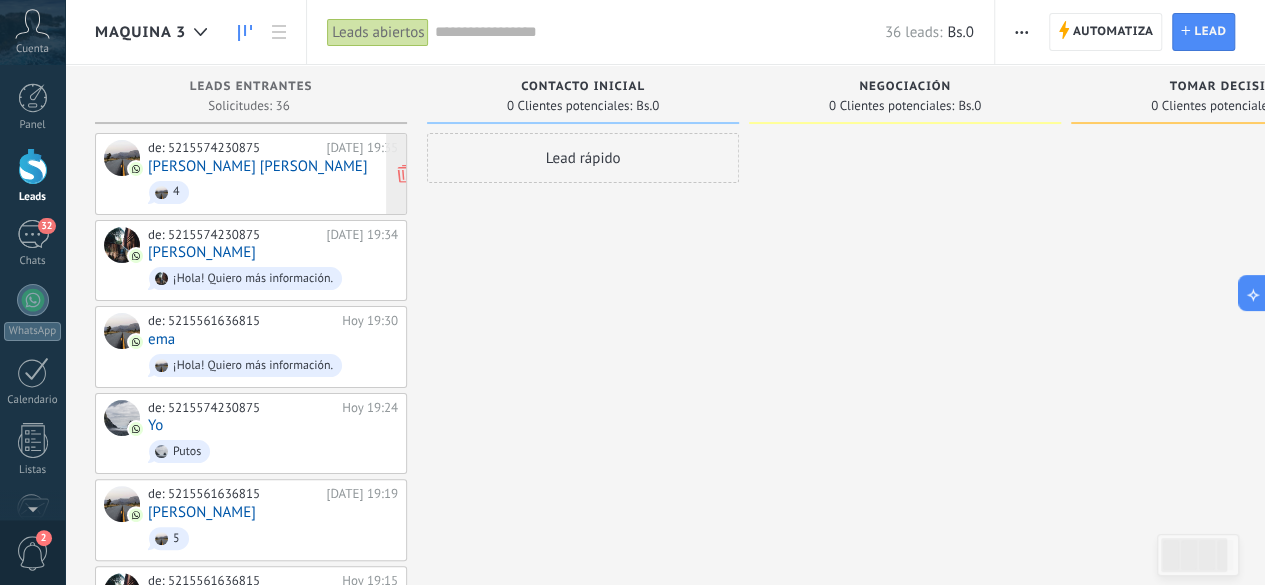 click on "[PERSON_NAME] [PERSON_NAME]" at bounding box center [257, 166] 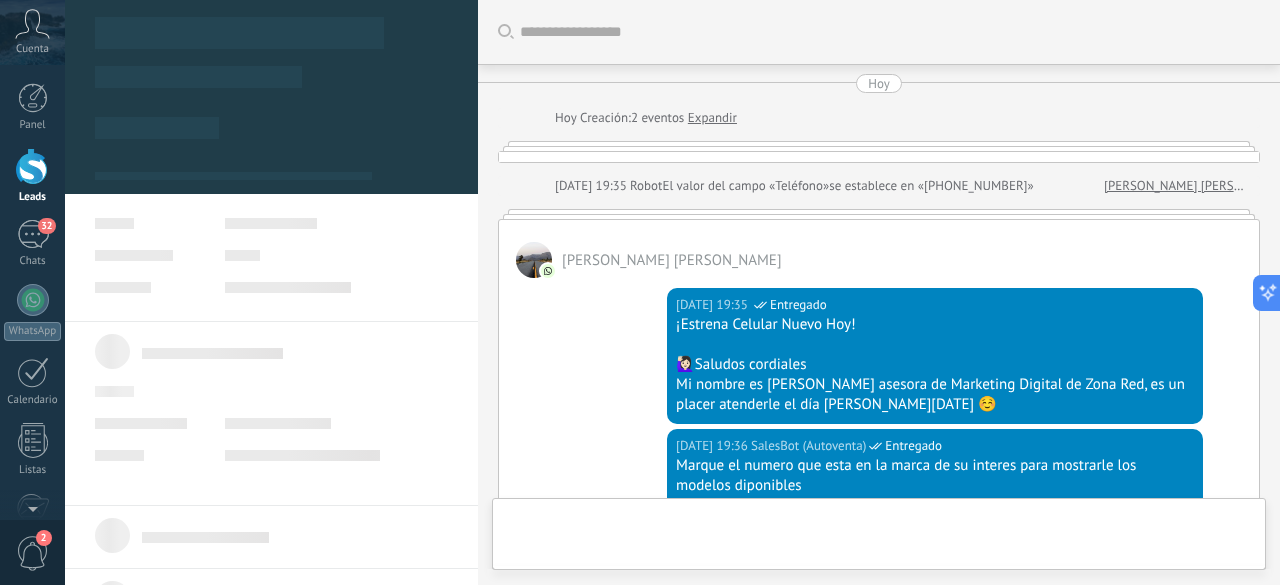 scroll, scrollTop: 1543, scrollLeft: 0, axis: vertical 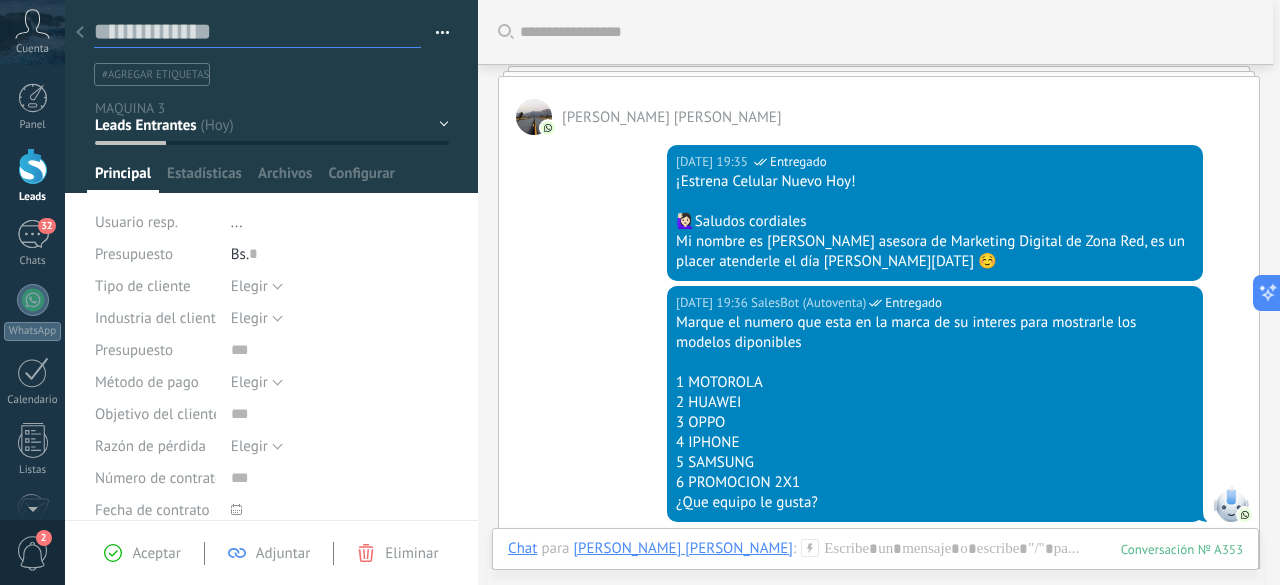 click at bounding box center (257, 32) 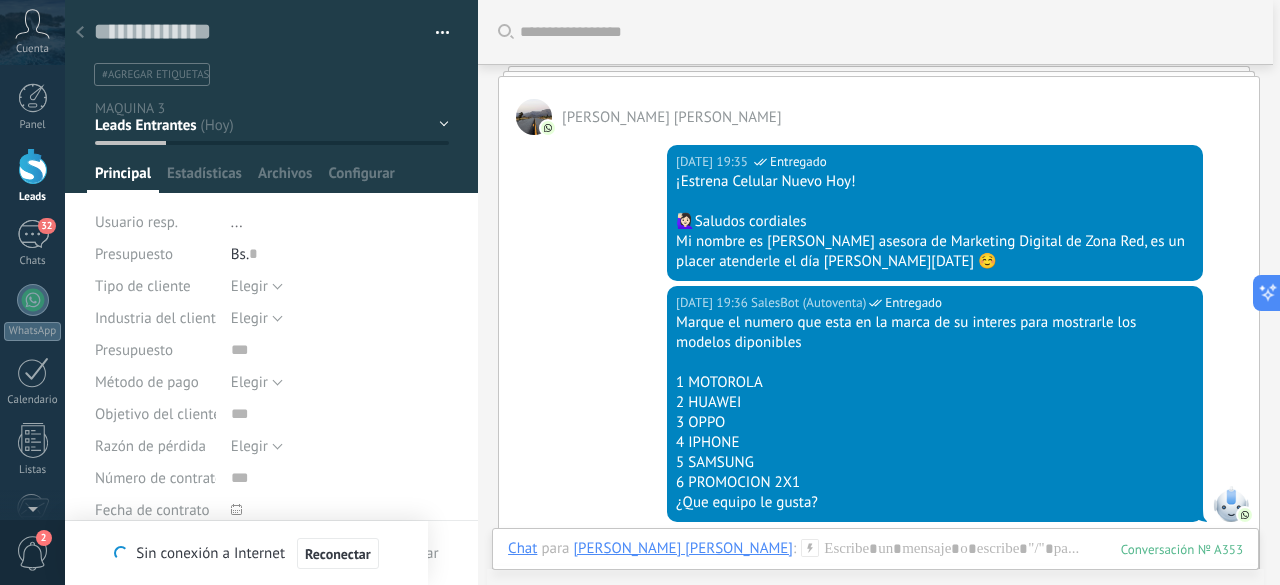 click at bounding box center [80, 33] 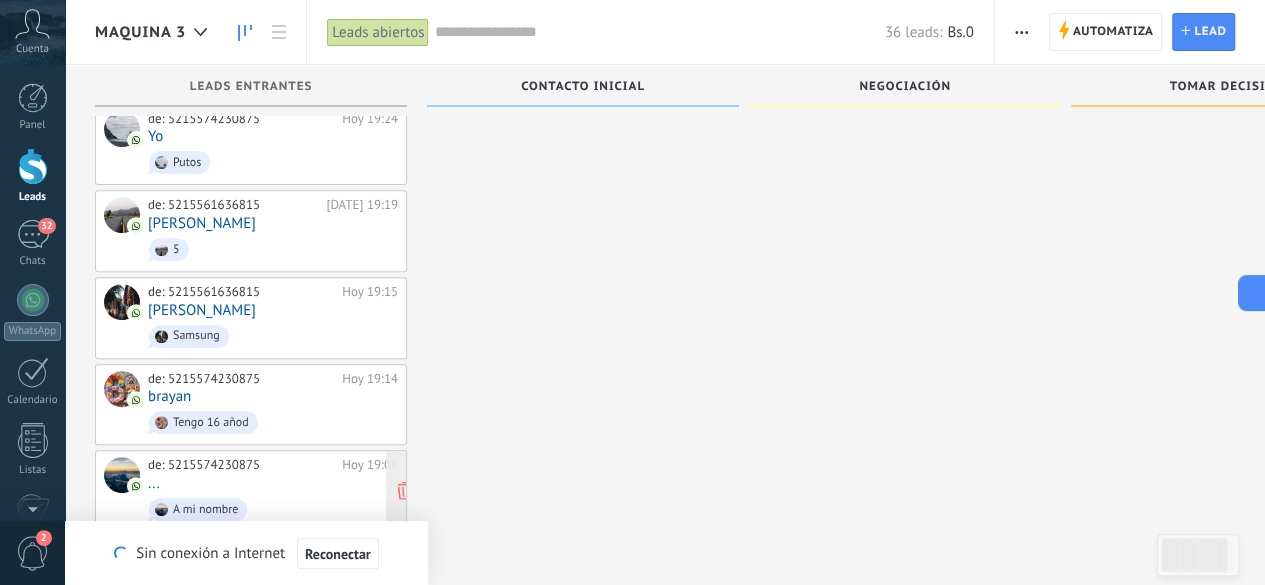 scroll, scrollTop: 400, scrollLeft: 0, axis: vertical 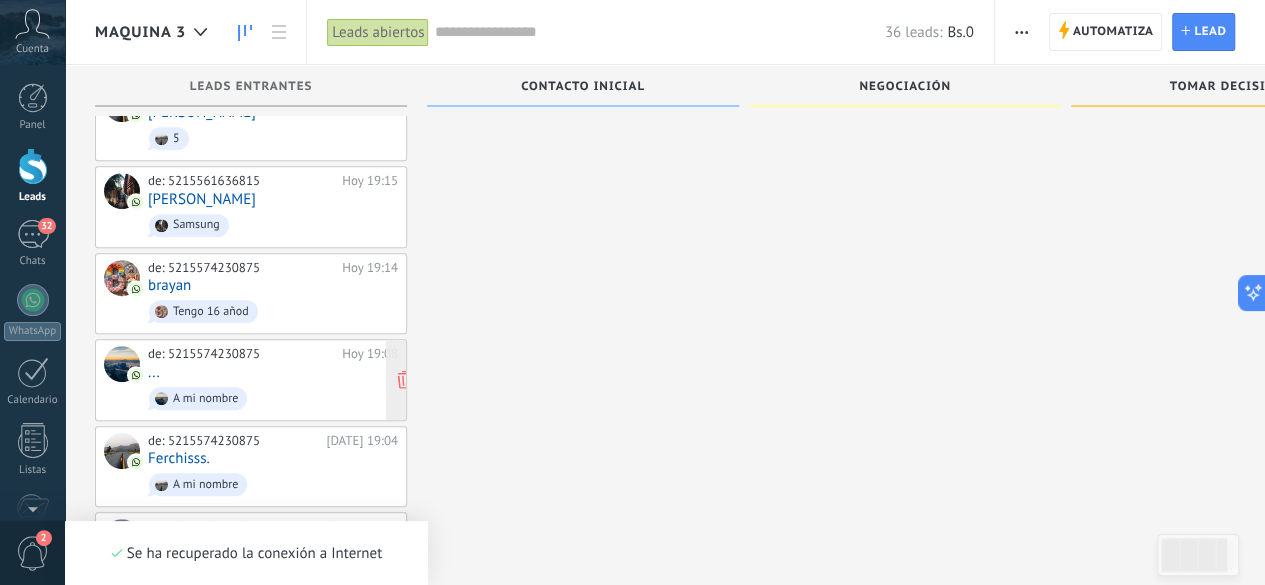 click on "de: 5215574230875 [DATE] 19:08 ... A mi nombre" at bounding box center (273, 380) 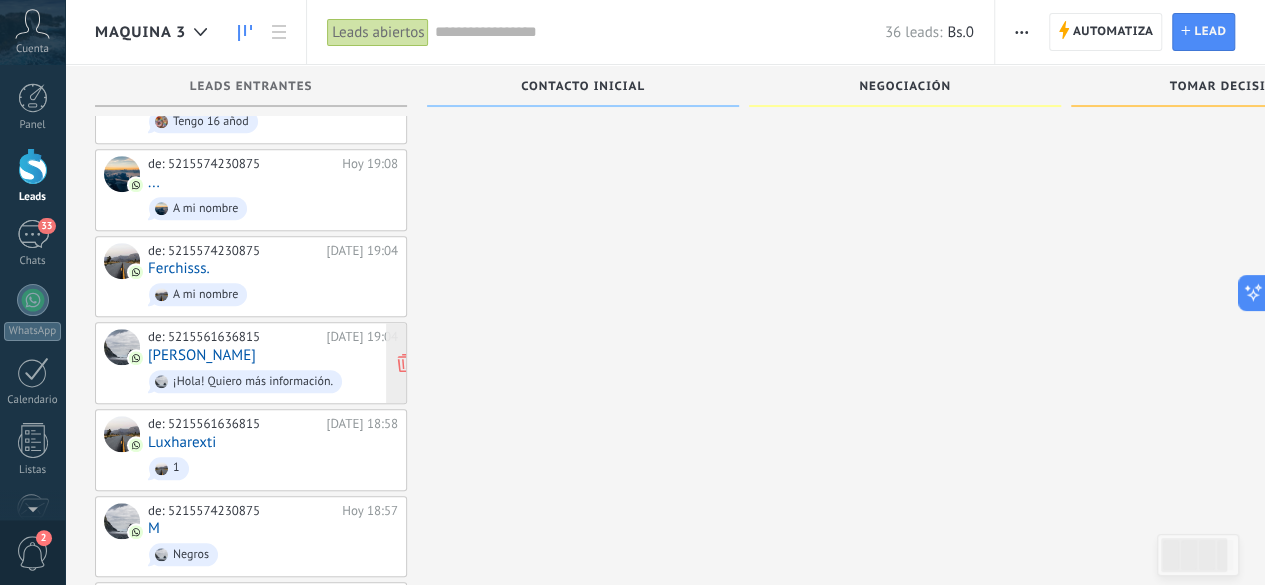 scroll, scrollTop: 0, scrollLeft: 0, axis: both 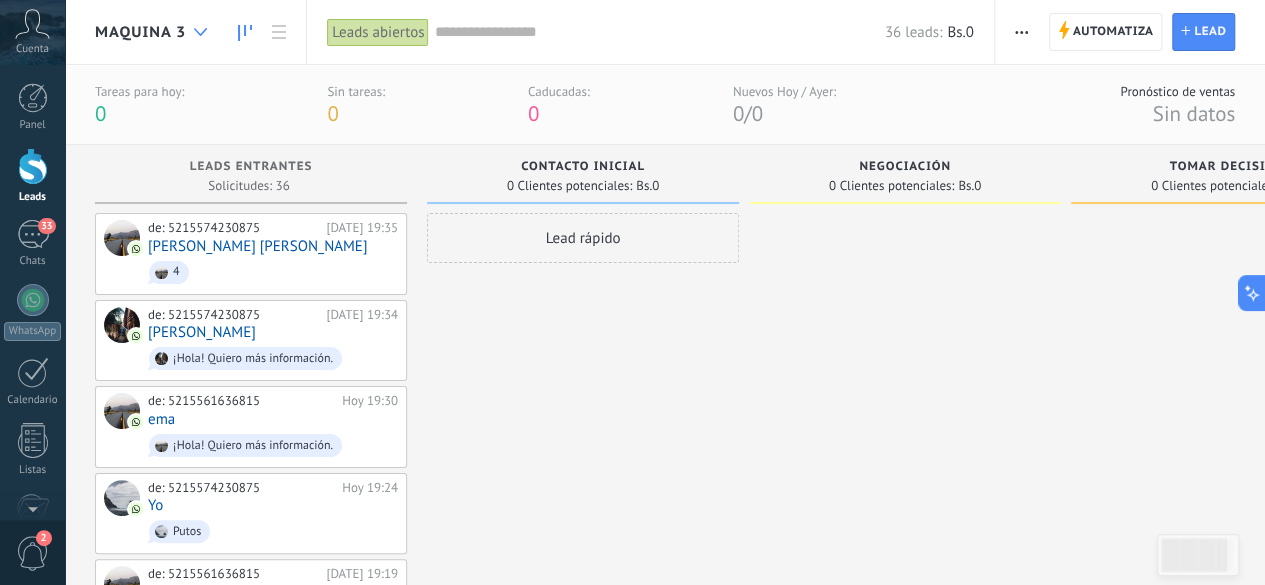 click at bounding box center [200, 32] 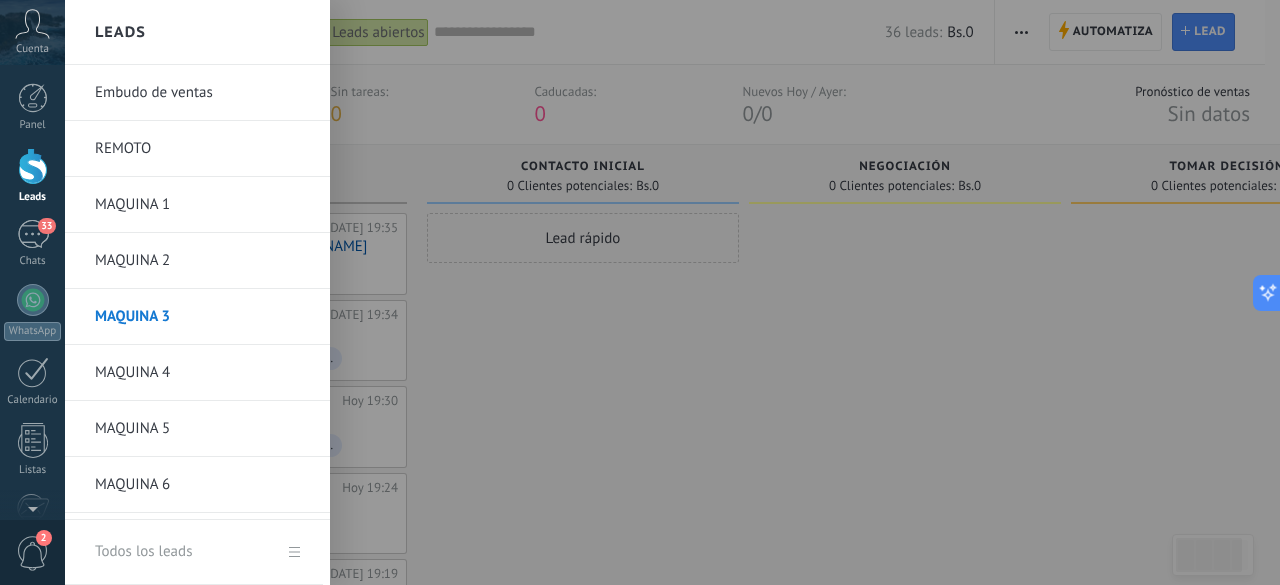 click on "MAQUINA 1" at bounding box center (202, 205) 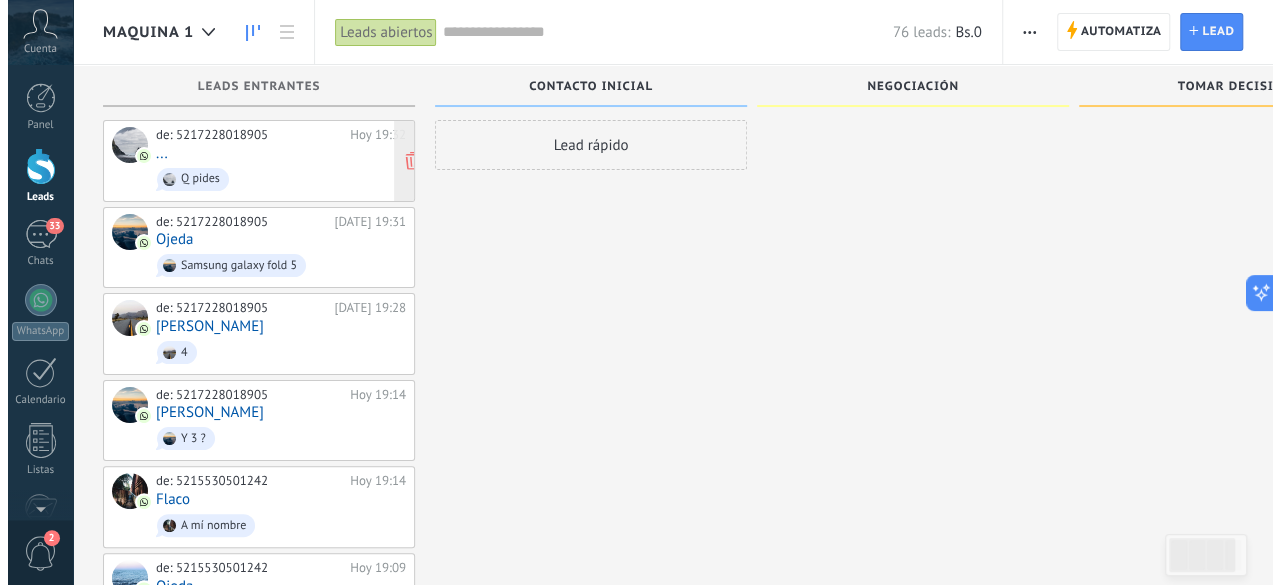 scroll, scrollTop: 0, scrollLeft: 0, axis: both 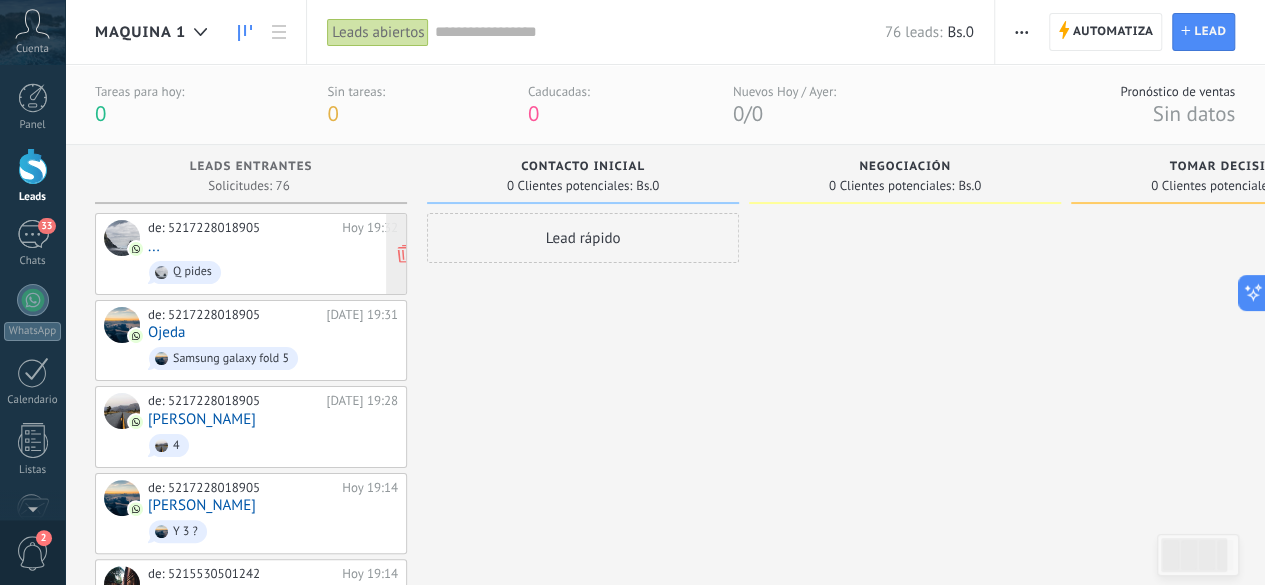 click on "de: 5217228018905 [DATE] 19:32 ... Q pides" at bounding box center (273, 254) 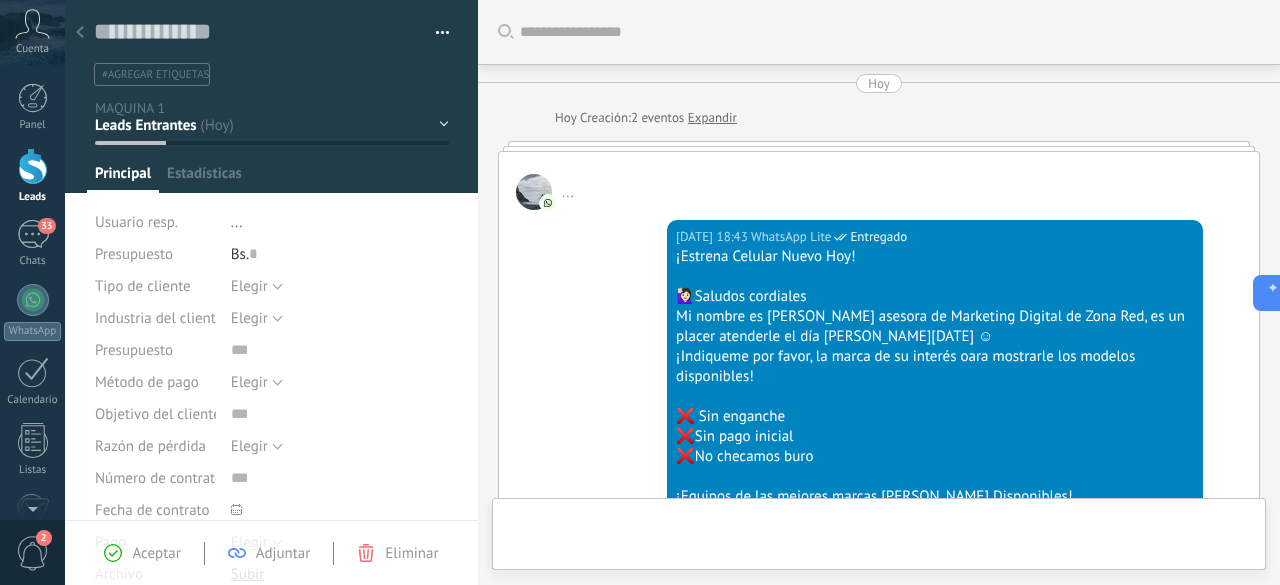 scroll, scrollTop: 30, scrollLeft: 0, axis: vertical 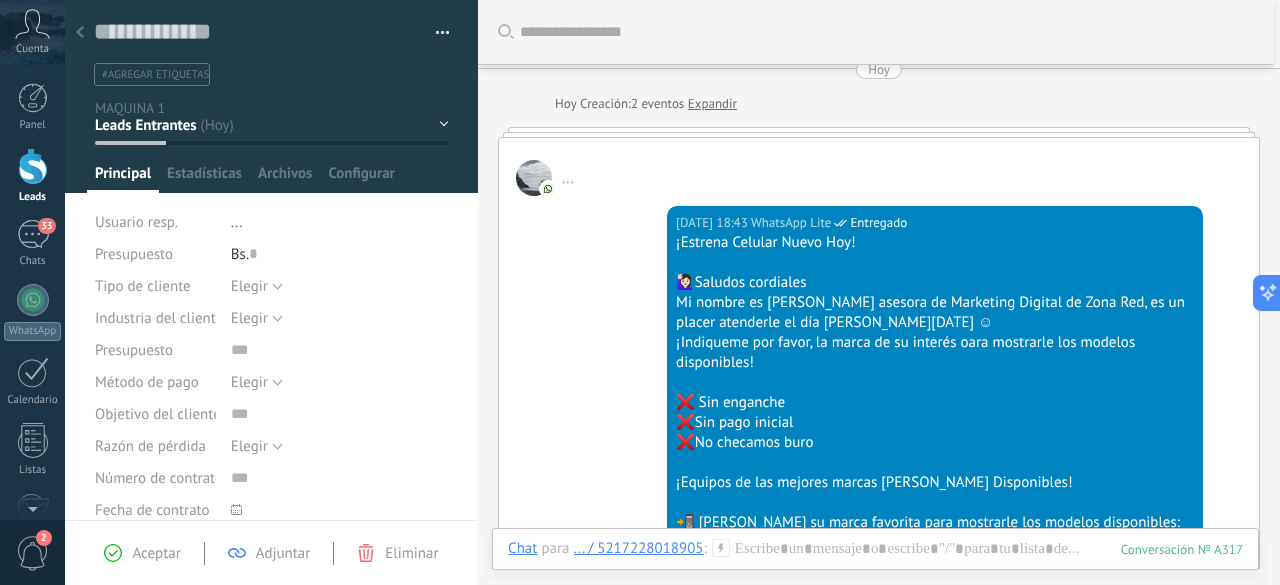 click at bounding box center (80, 33) 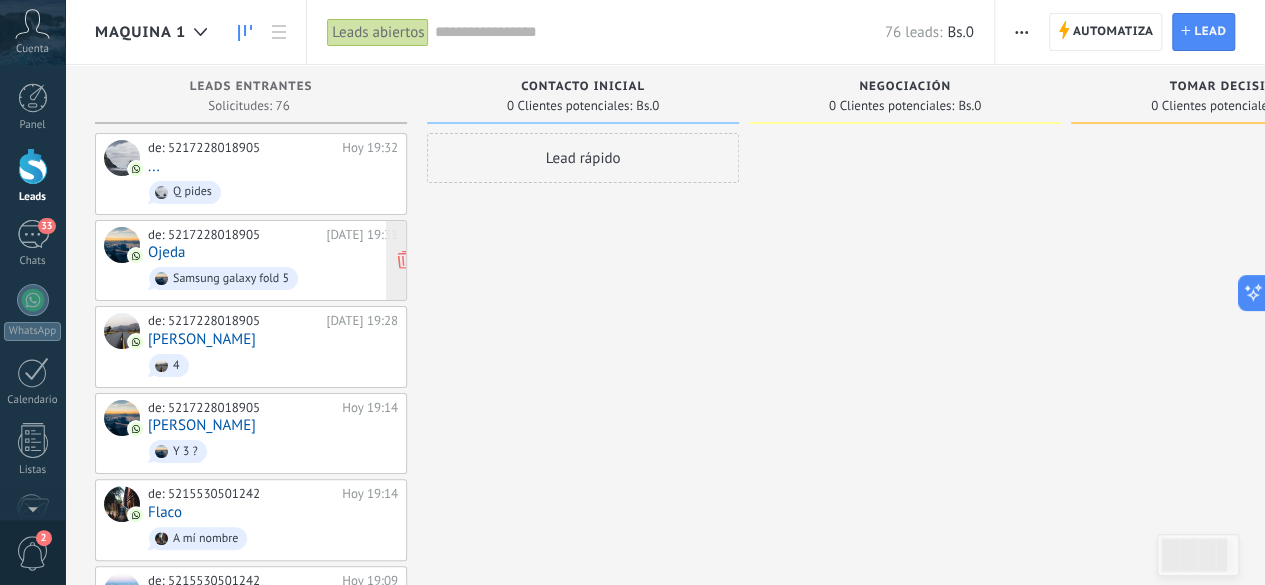 click on "de: 5217228018905 [DATE] 19:31 [PERSON_NAME] Samsung galaxy fold 5" at bounding box center (273, 261) 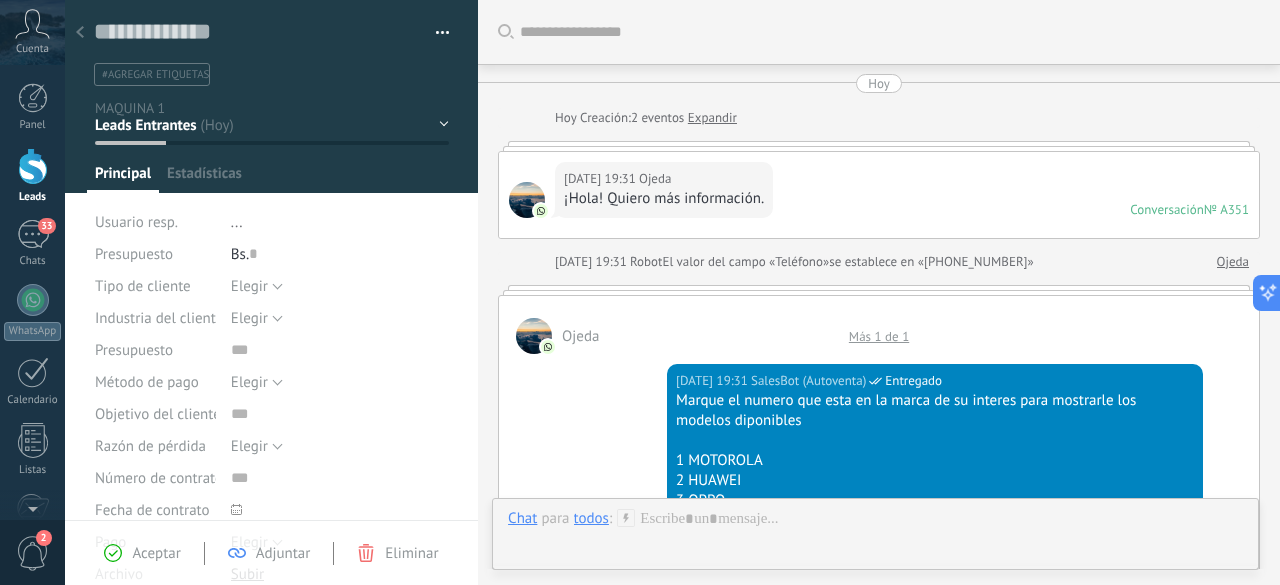 scroll, scrollTop: 30, scrollLeft: 0, axis: vertical 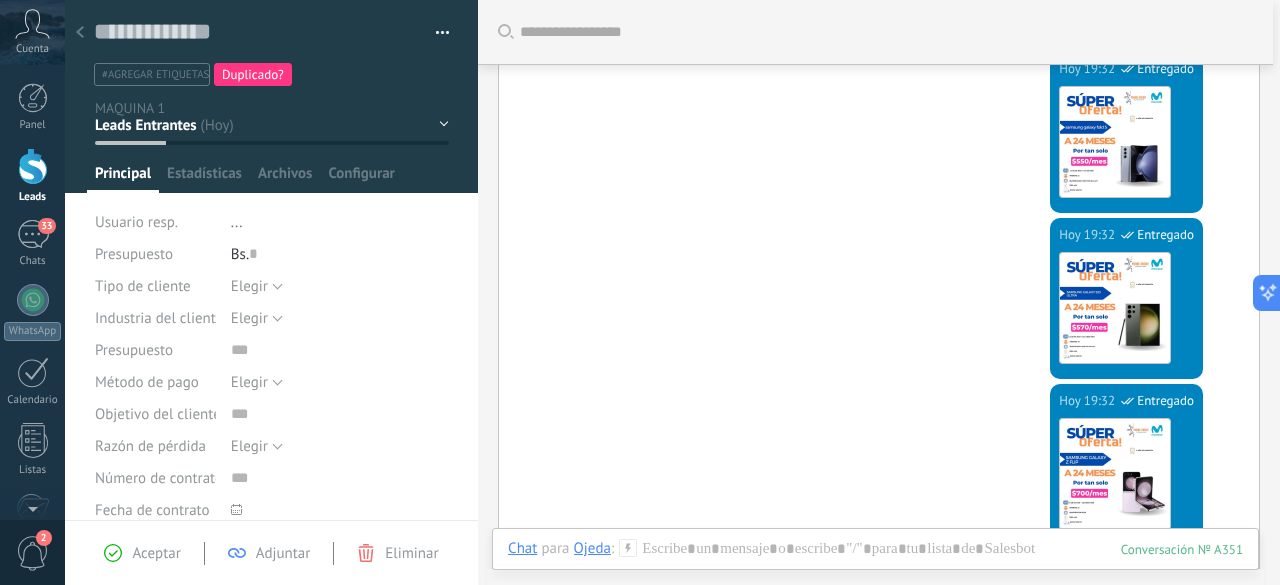 click at bounding box center [80, 33] 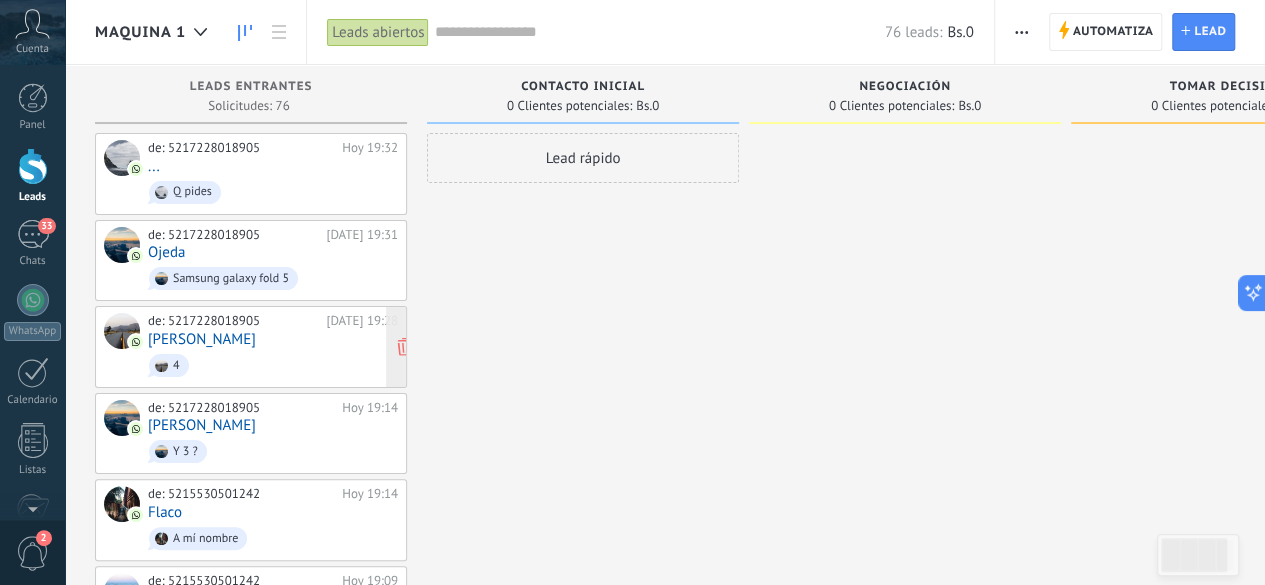 click on "de: 5217228018905 [DATE] 19:28 [PERSON_NAME] G 4" at bounding box center (273, 347) 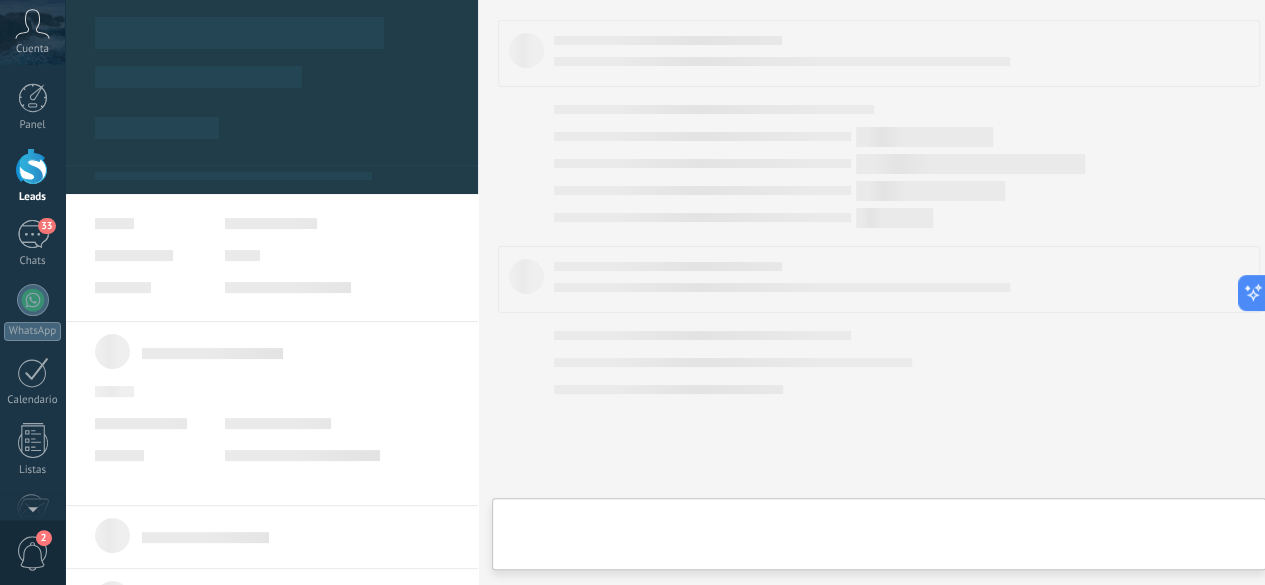 type on "**********" 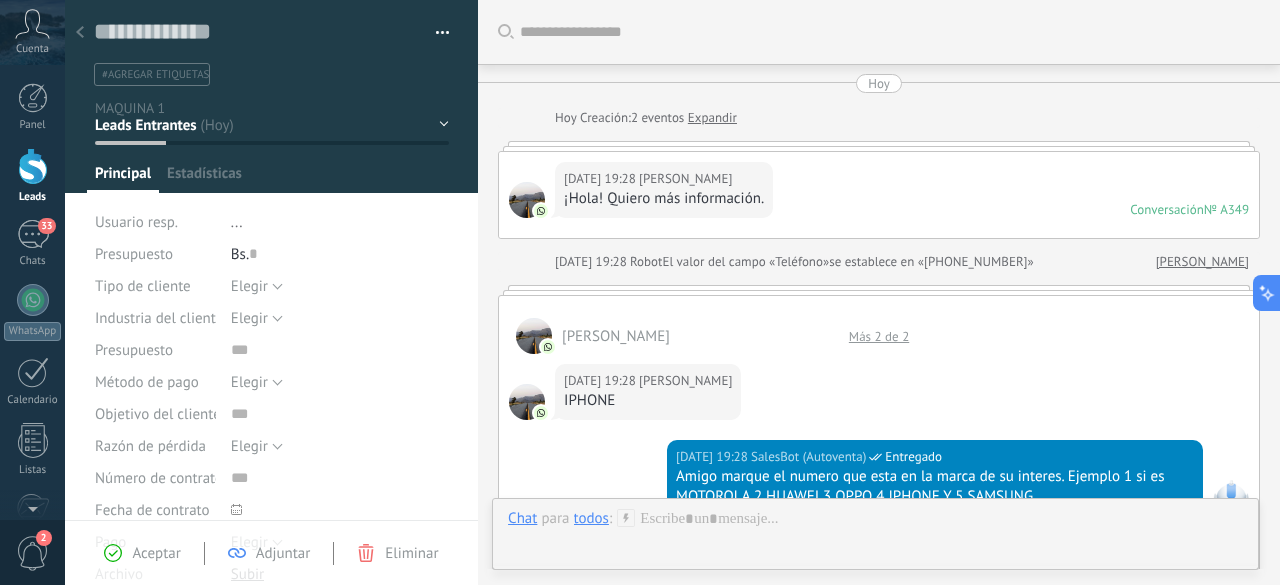 scroll, scrollTop: 30, scrollLeft: 0, axis: vertical 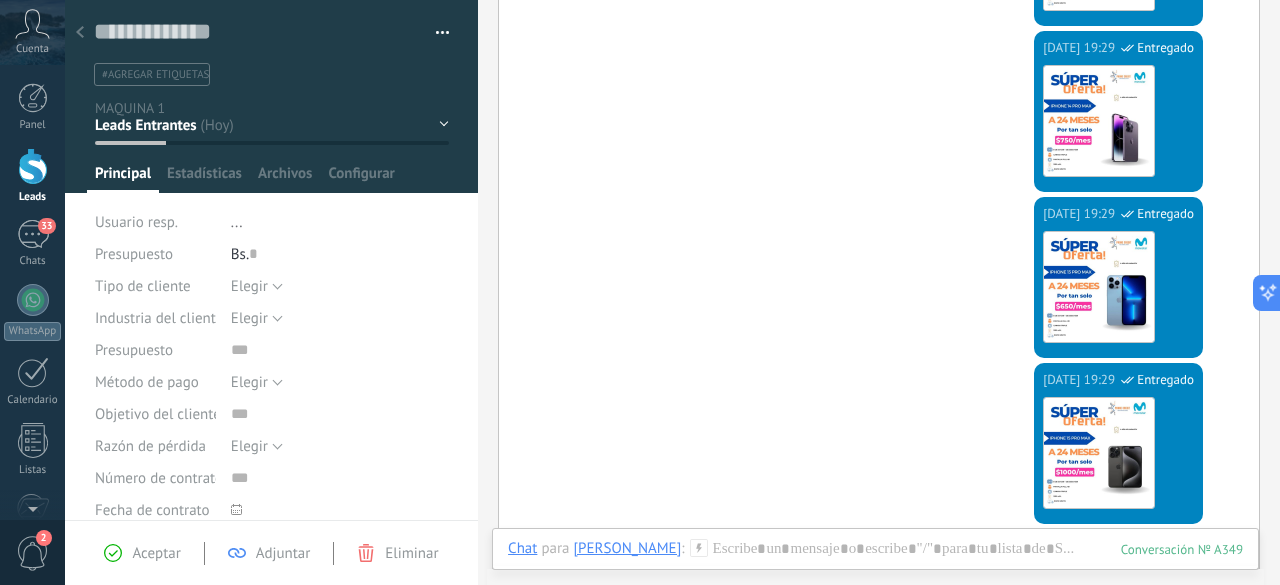 click at bounding box center [80, 33] 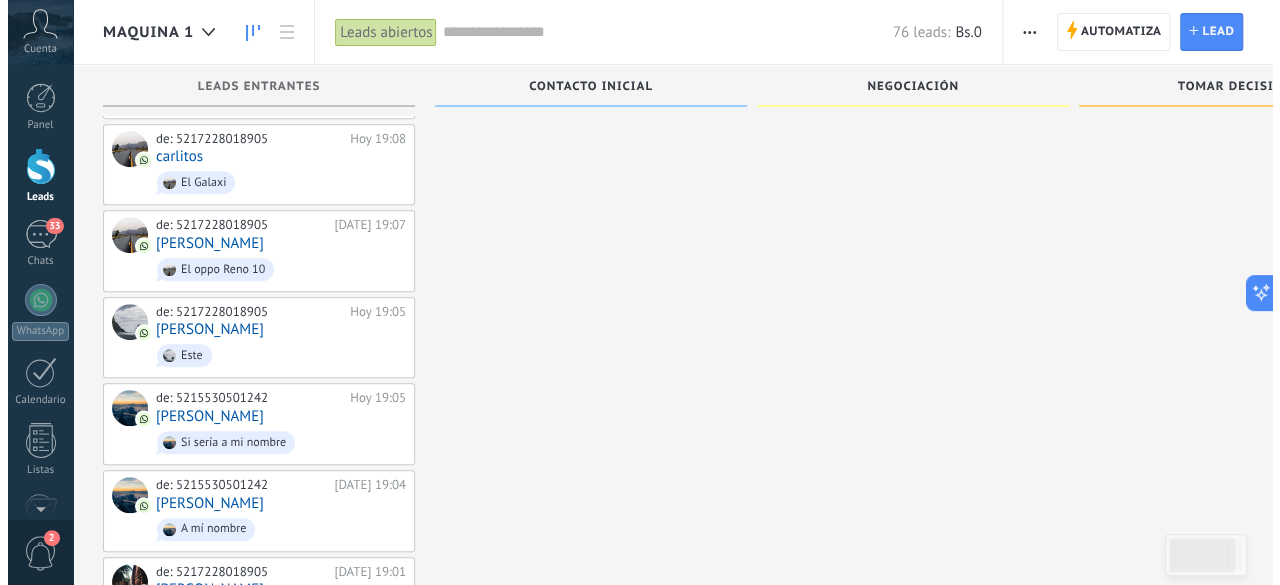 scroll, scrollTop: 0, scrollLeft: 0, axis: both 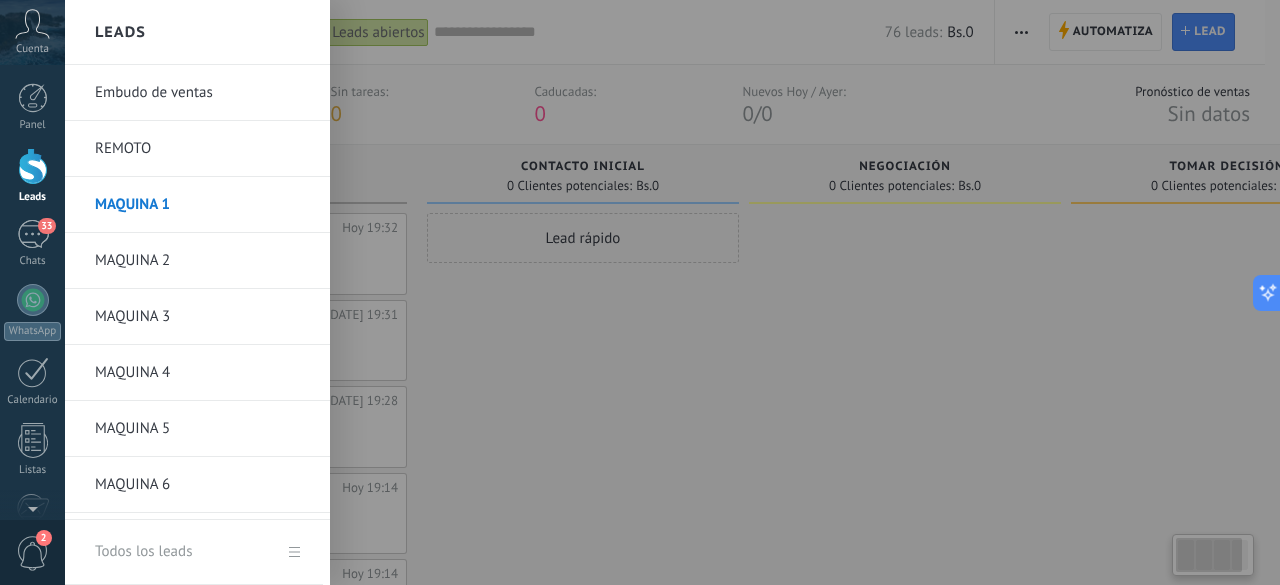 click at bounding box center [33, 166] 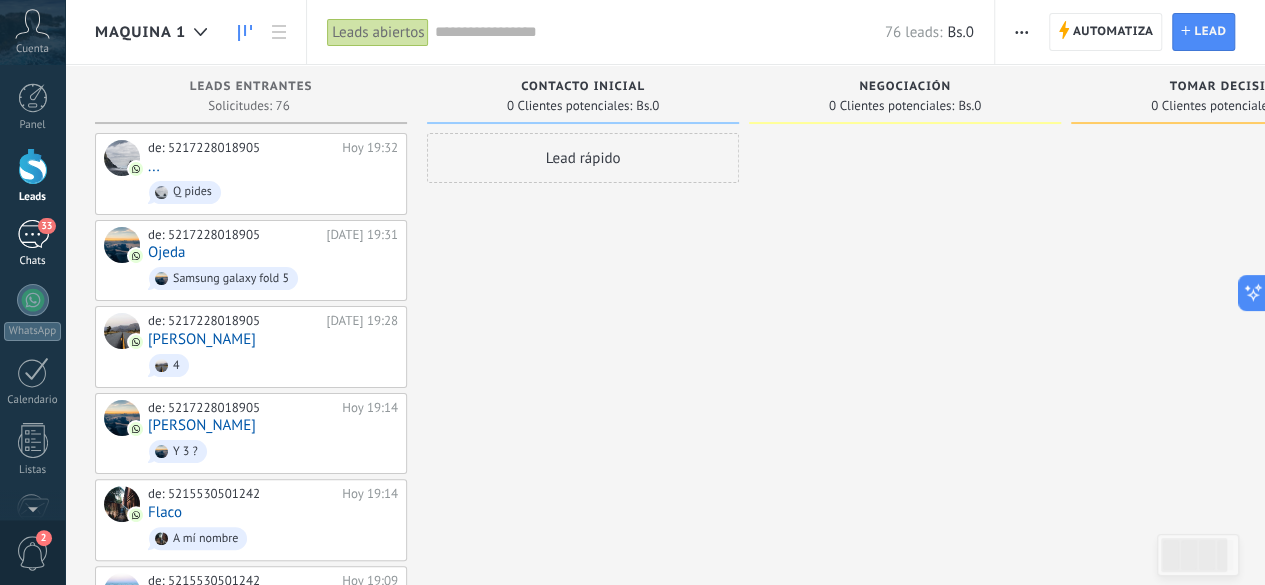 click on "33" at bounding box center (33, 234) 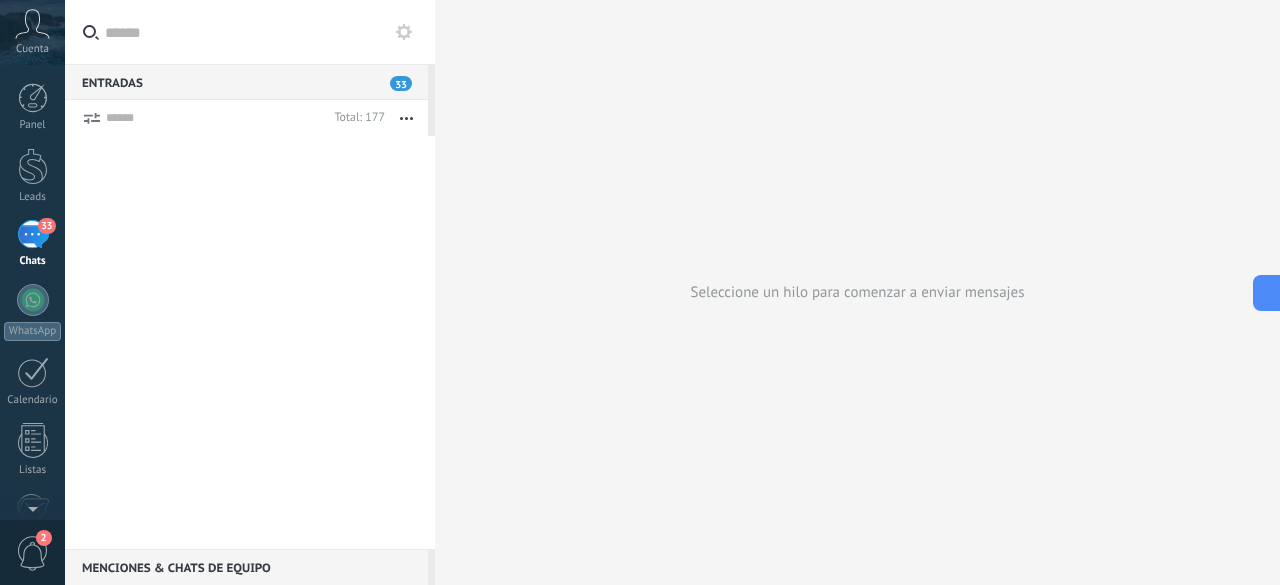click at bounding box center [262, 32] 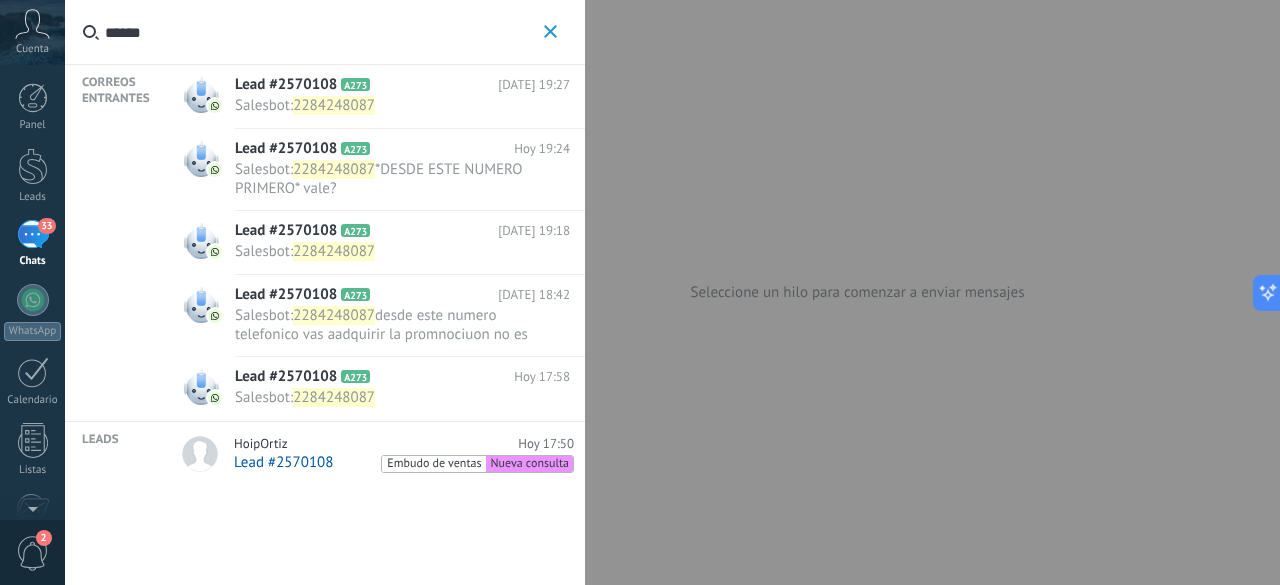 type on "******" 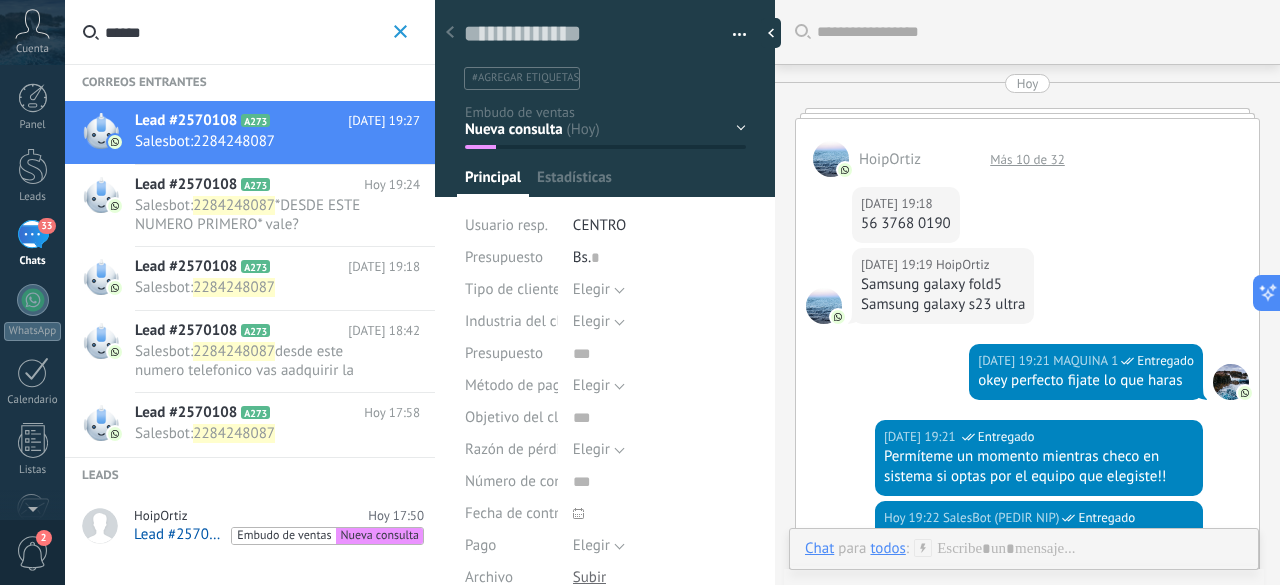 scroll, scrollTop: 30, scrollLeft: 0, axis: vertical 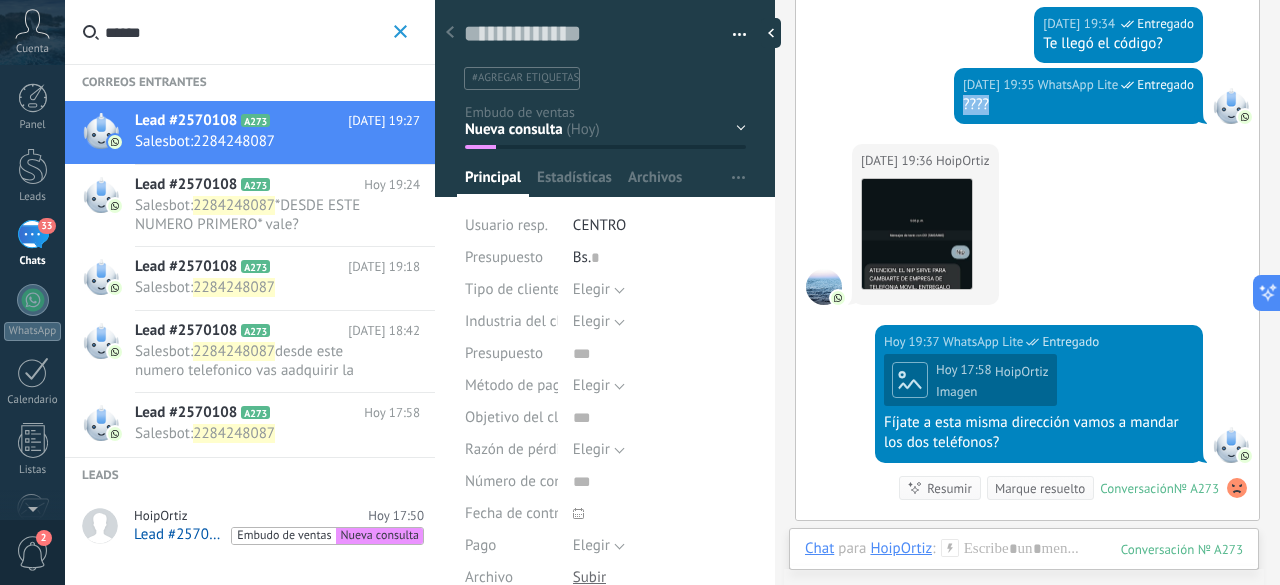drag, startPoint x: 997, startPoint y: 124, endPoint x: 933, endPoint y: 125, distance: 64.00781 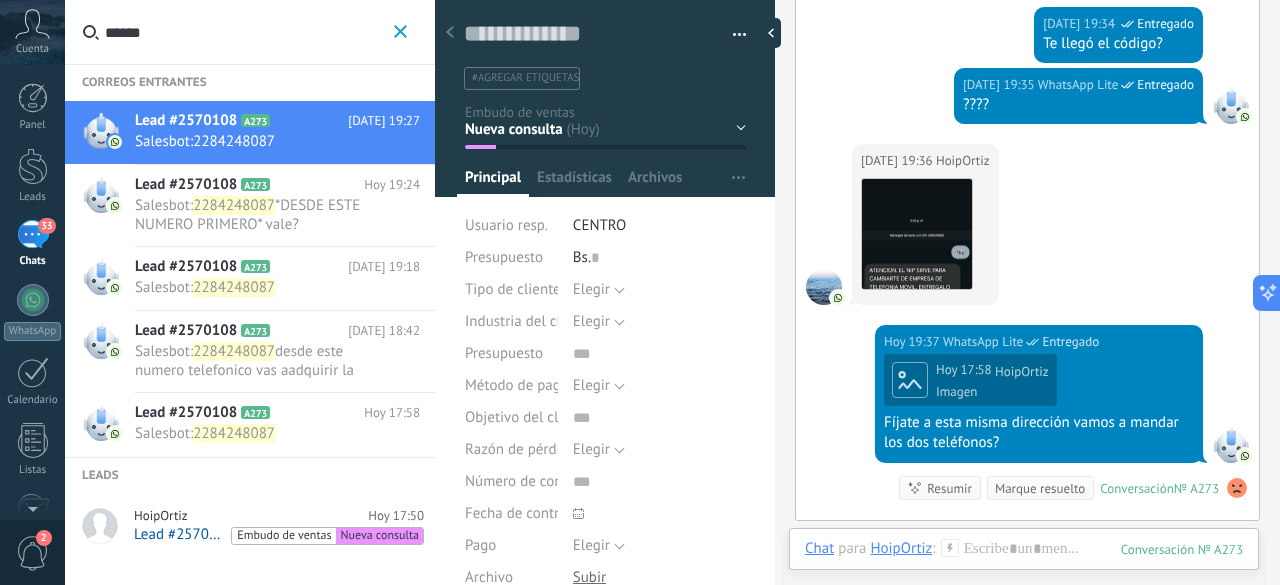 click on "[DATE] 19:36 HoipOrtiz  Descargar" at bounding box center (1027, 234) 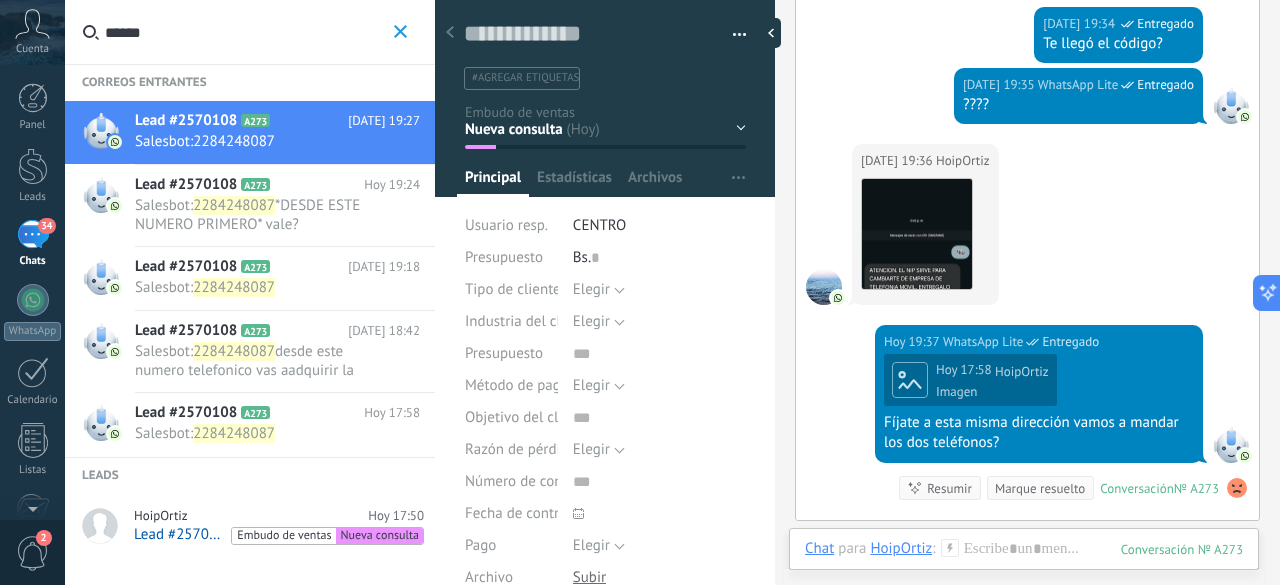 click on "*DESDE ESTE NUMERO PRIMERO* vale?" at bounding box center [247, 215] 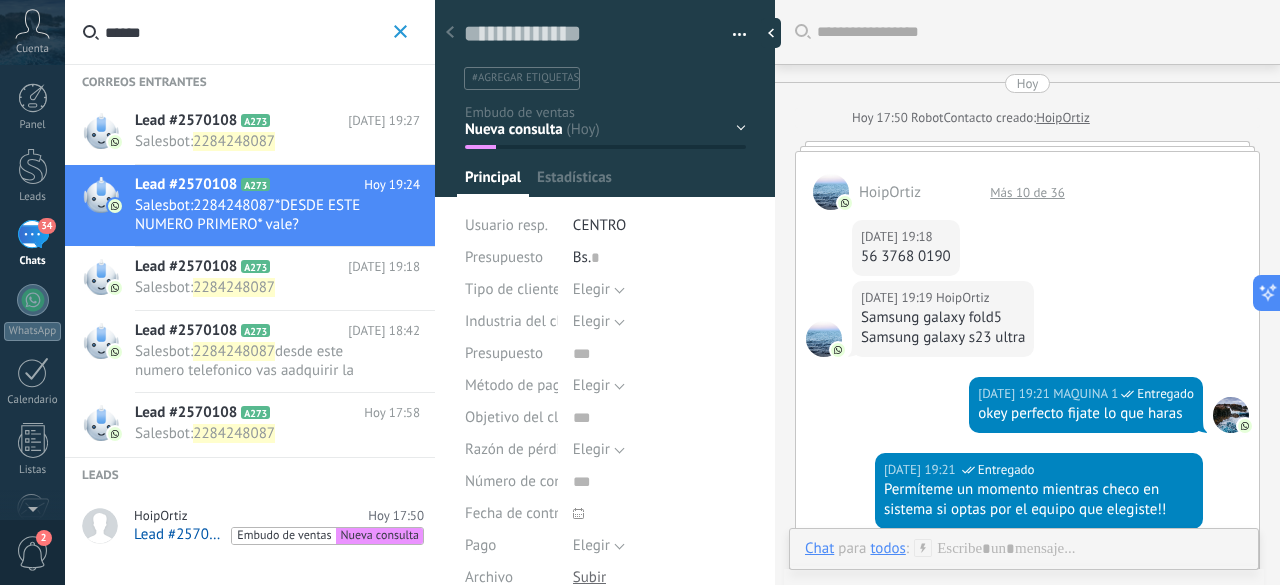 scroll, scrollTop: 30, scrollLeft: 0, axis: vertical 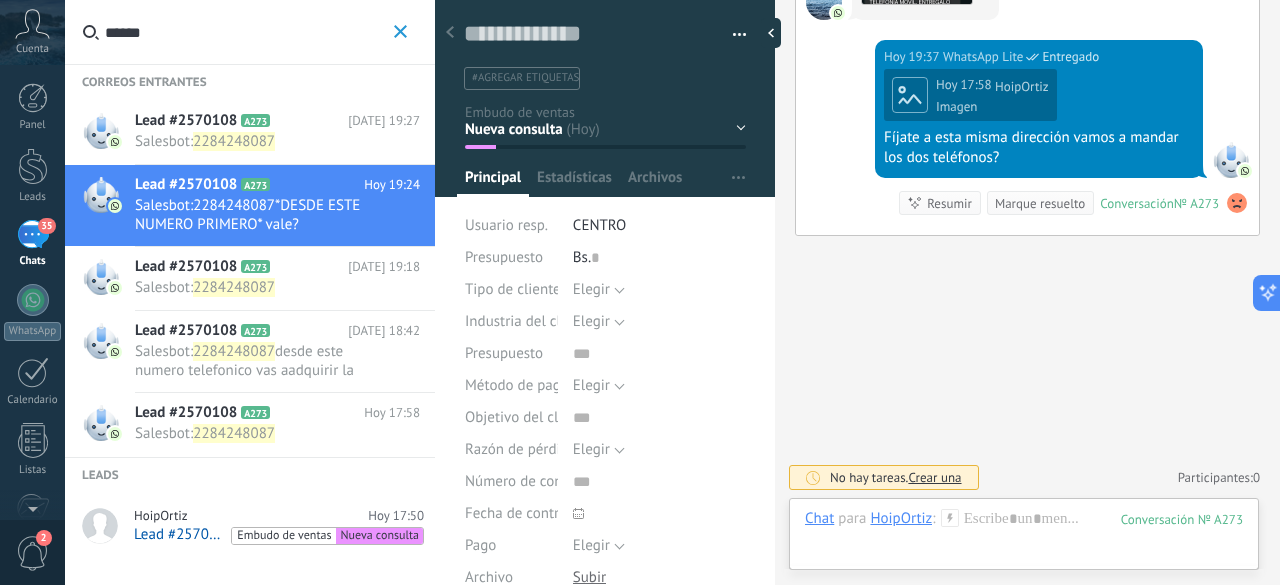 click on "HoipOrtiz" at bounding box center (161, 516) 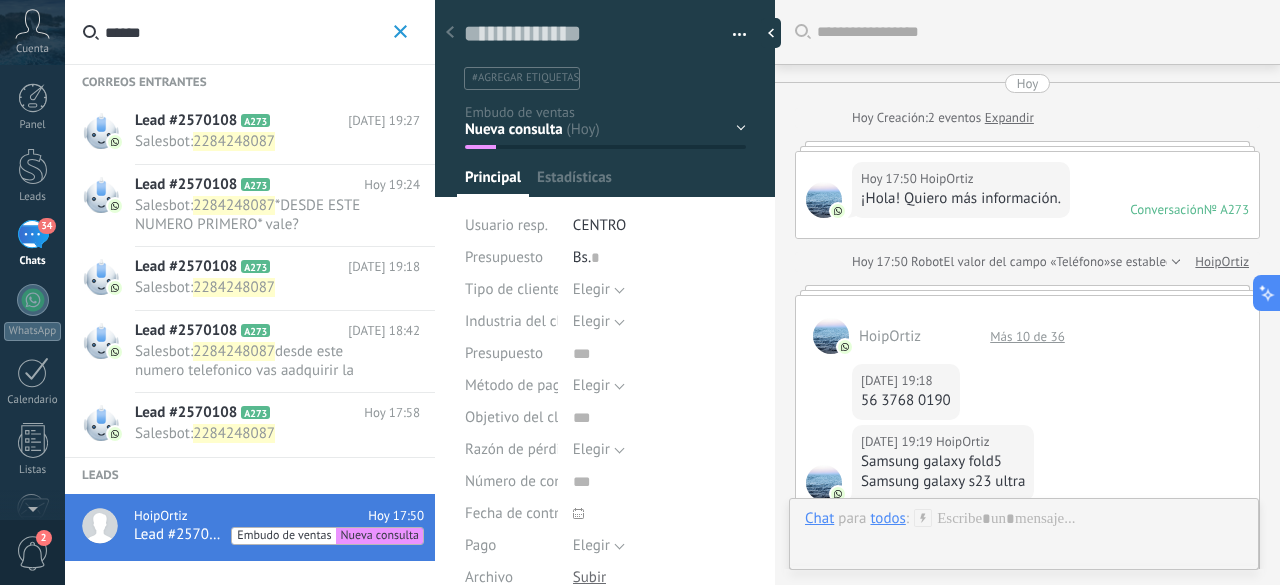 scroll, scrollTop: 30, scrollLeft: 0, axis: vertical 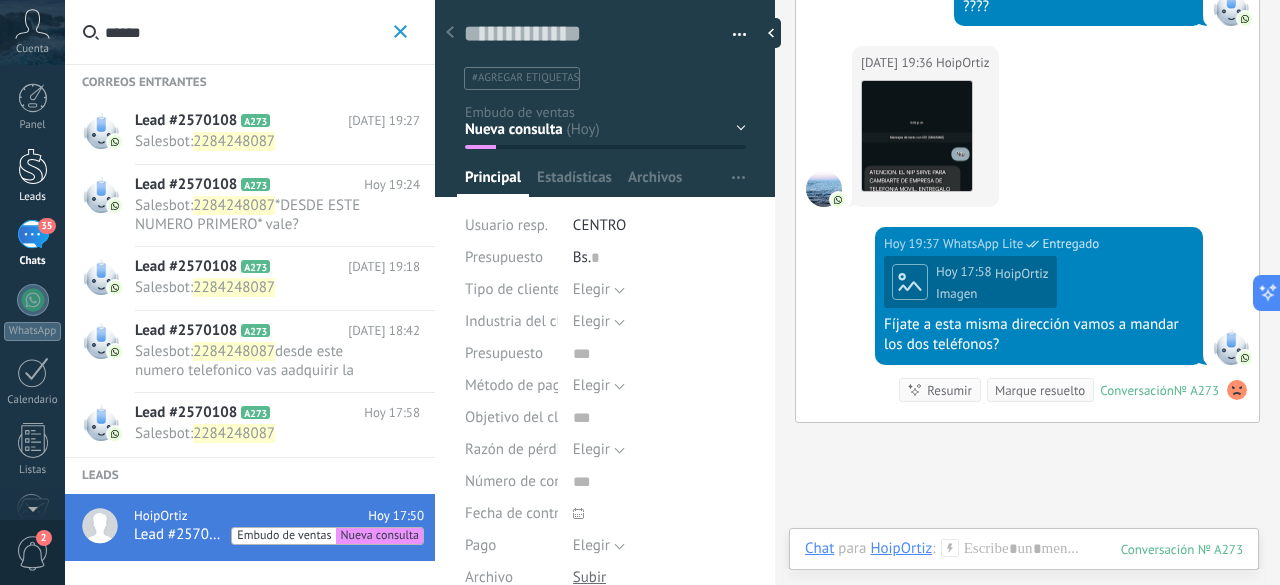 click at bounding box center (33, 166) 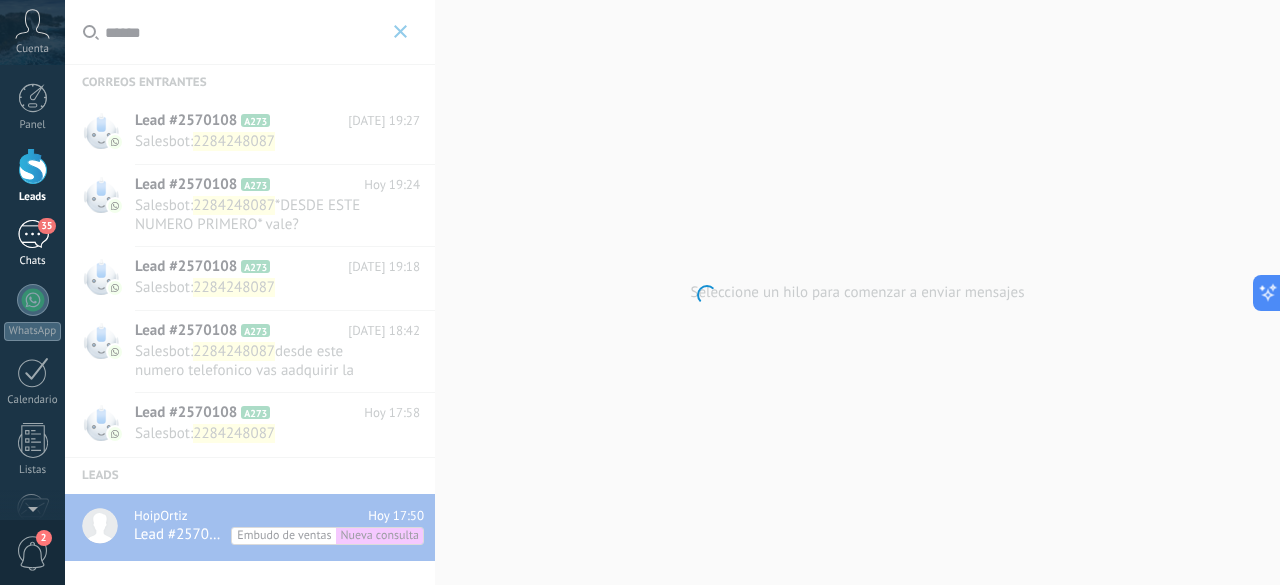 click on "35" at bounding box center [33, 234] 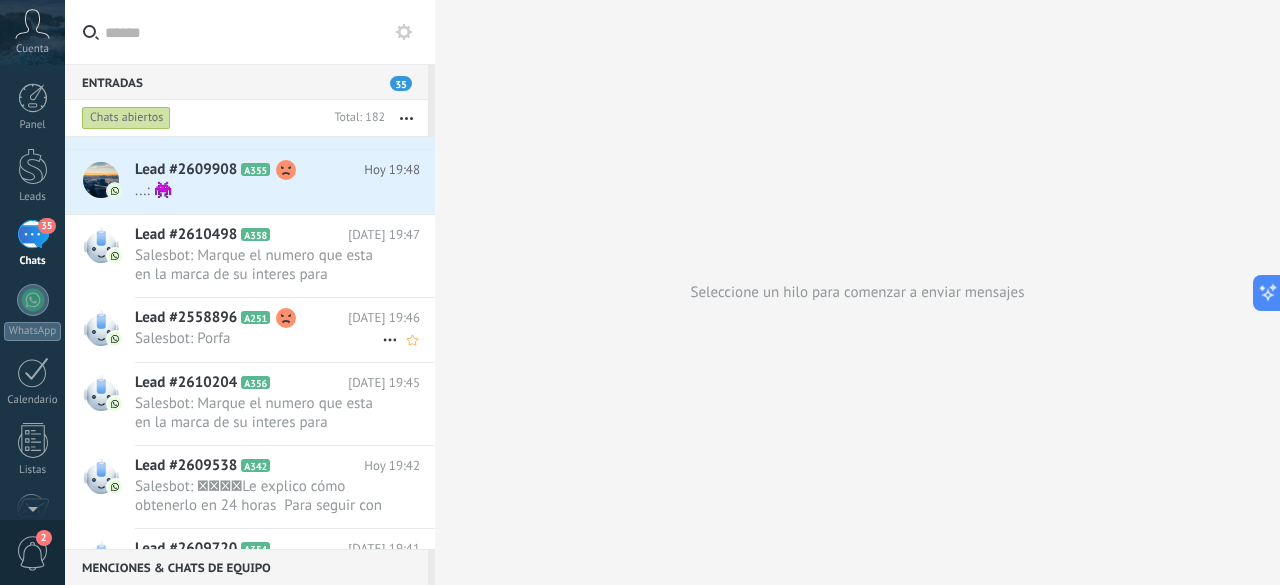 scroll, scrollTop: 0, scrollLeft: 0, axis: both 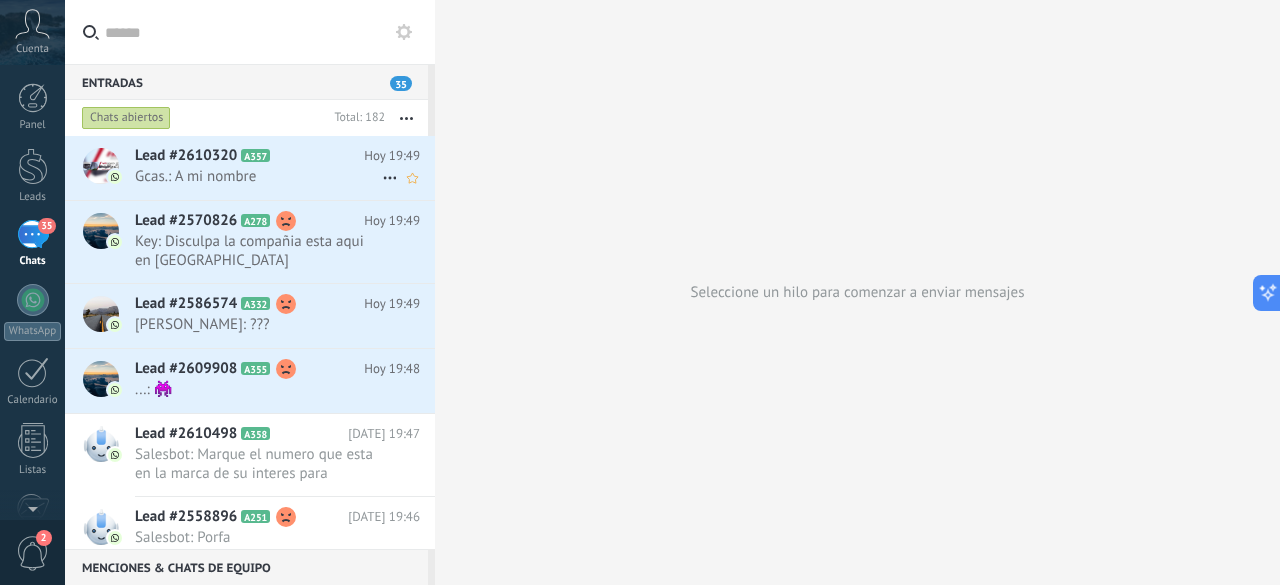 click on "Gcas.: A mi nombre" at bounding box center (258, 176) 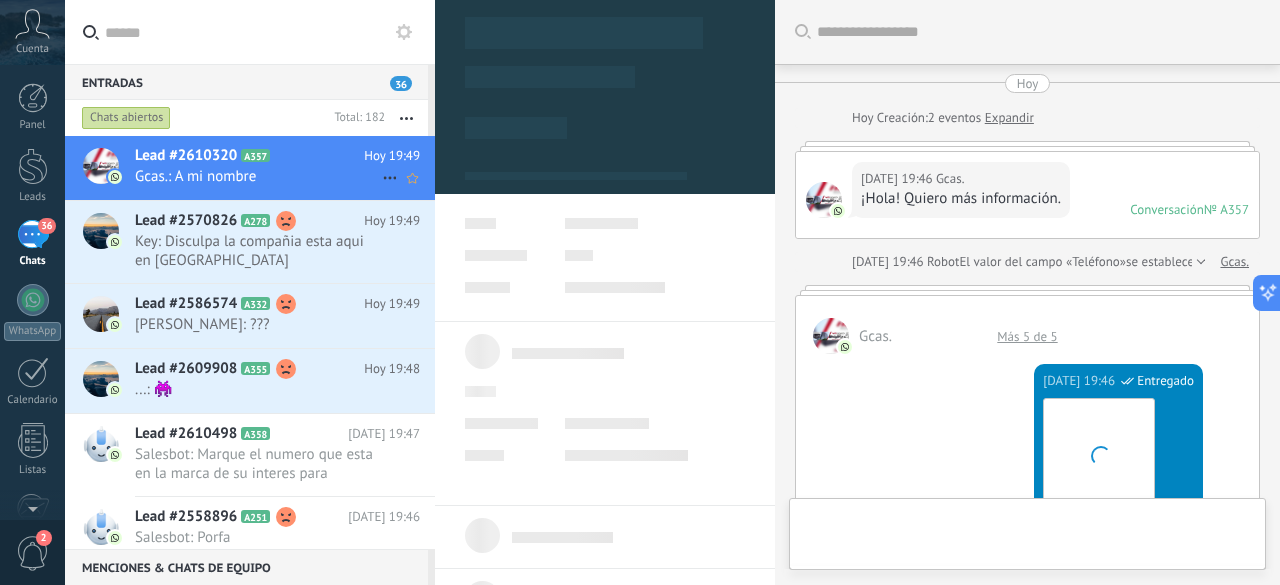 scroll, scrollTop: 1987, scrollLeft: 0, axis: vertical 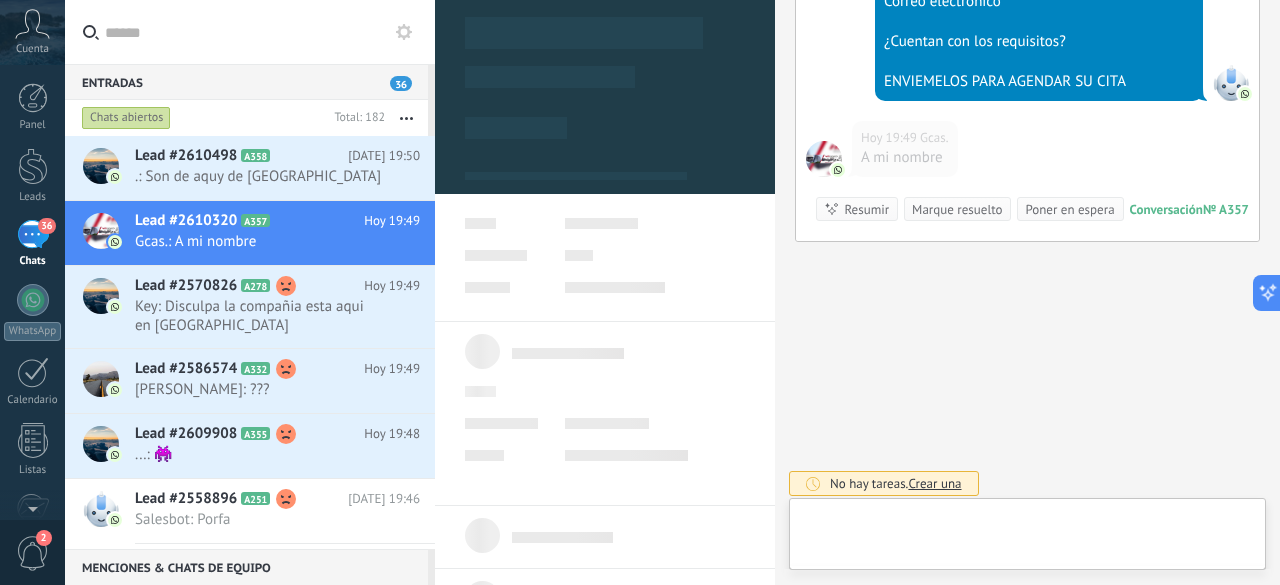 type on "**********" 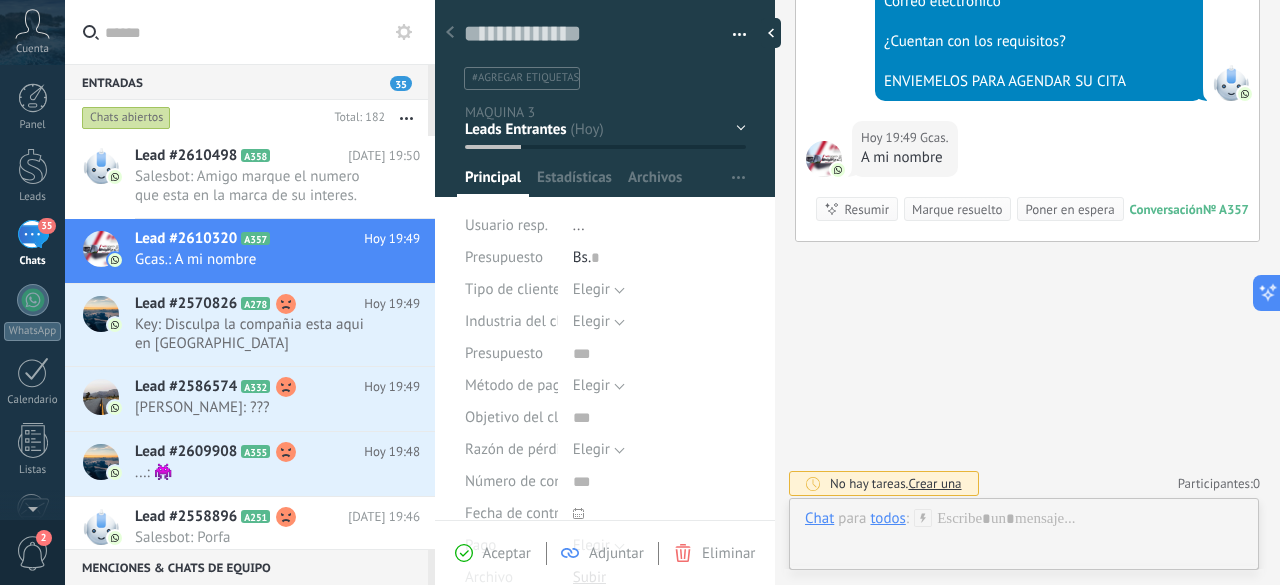 scroll, scrollTop: 30, scrollLeft: 0, axis: vertical 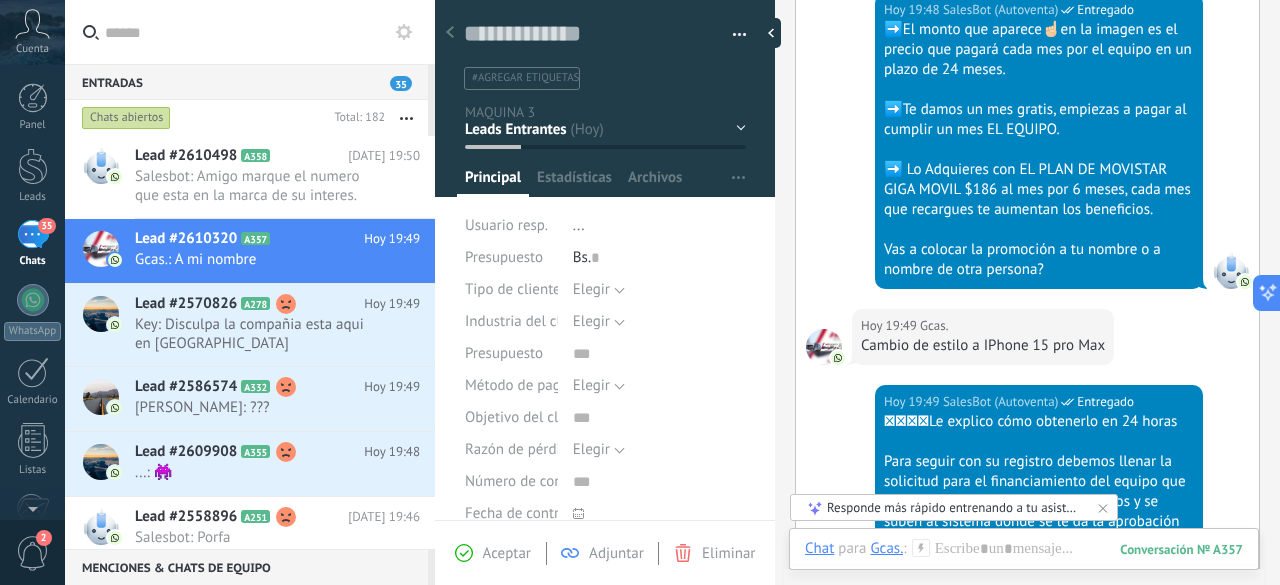click on "Cambio de estilo a IPhone 15 pro Max" at bounding box center (983, 346) 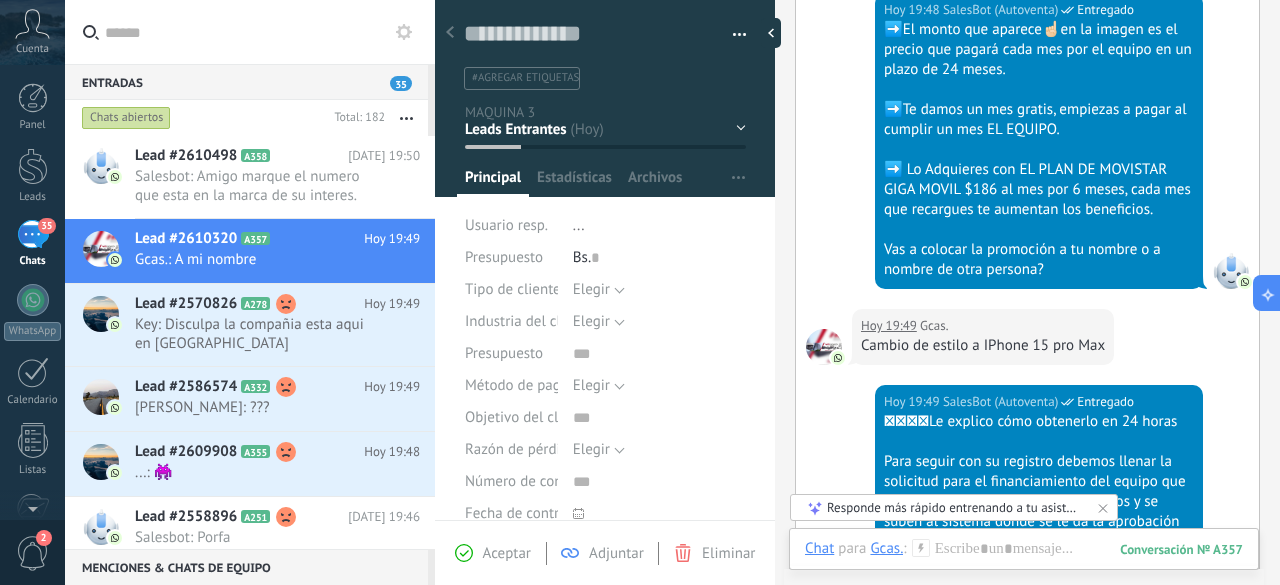 click on ".abccls-1,.abccls-2{fill-rule:evenodd}.abccls-2{fill:#fff} .abfcls-1{fill:none}.abfcls-2{fill:#fff} .abncls-1{isolation:isolate}.abncls-2{opacity:.06}.abncls-2,.abncls-3,.abncls-6{mix-blend-mode:multiply}.abncls-3{opacity:.15}.abncls-4,.abncls-8{fill:#fff}.abncls-5{fill:url(#abnlinear-gradient)}.abncls-6{opacity:.04}.abncls-7{fill:url(#abnlinear-gradient-2)}.abncls-8{fill-rule:evenodd} .abqst0{fill:#ffa200} .abwcls-1{fill:#252525} .cls-1{isolation:isolate} .acicls-1{fill:none} .aclcls-1{fill:#232323} .acnst0{display:none} .addcls-1,.addcls-2{fill:none;stroke-miterlimit:10}.addcls-1{stroke:#dfe0e5}.addcls-2{stroke:#a1a7ab} .adecls-1,.adecls-2{fill:none;stroke-miterlimit:10}.adecls-1{stroke:#dfe0e5}.adecls-2{stroke:#a1a7ab} .adqcls-1{fill:#8591a5;fill-rule:evenodd} .aeccls-1{fill:#5c9f37} .aeecls-1{fill:#f86161} .aejcls-1{fill:#8591a5;fill-rule:evenodd} .aekcls-1{fill-rule:evenodd} .aelcls-1{fill-rule:evenodd;fill:currentColor} .aemcls-1{fill-rule:evenodd;fill:currentColor} .aencls-2{fill:#f86161;opacity:.3}" at bounding box center (640, 292) 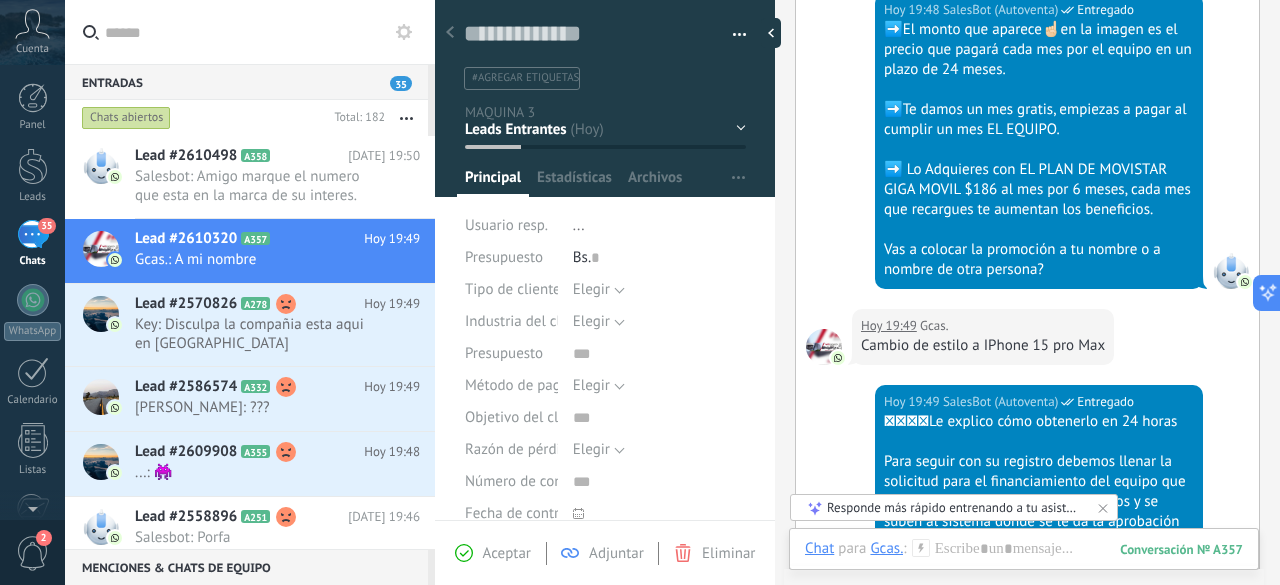 click on "Hoy 19:49" at bounding box center [890, 326] 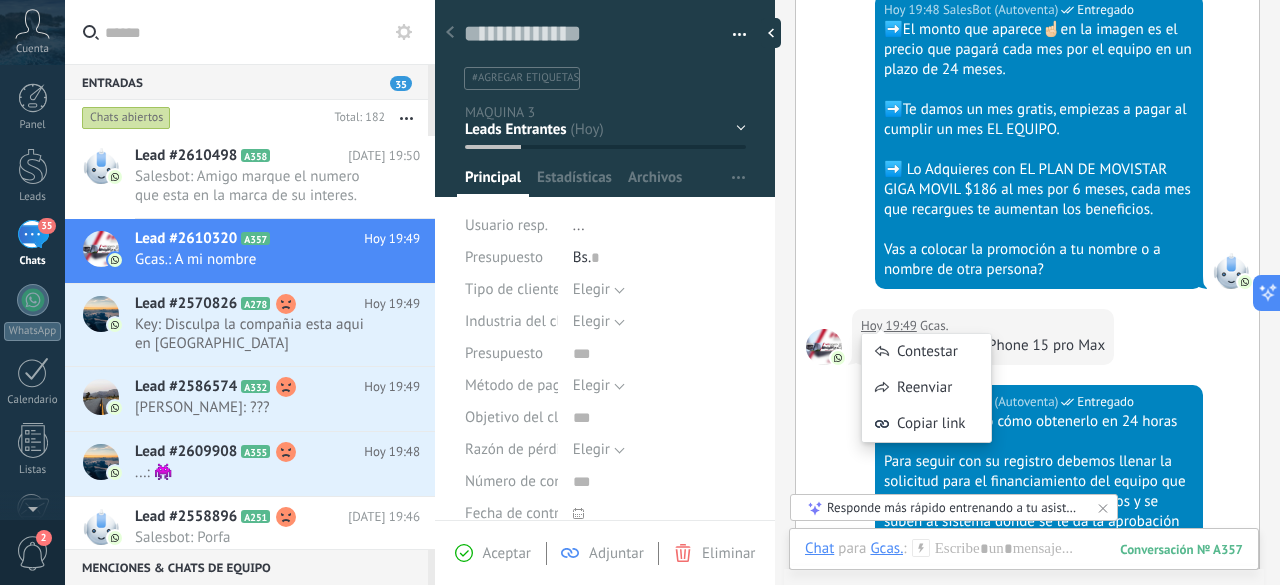 click on "Contestar Reenviar Copiar link" at bounding box center [926, 378] 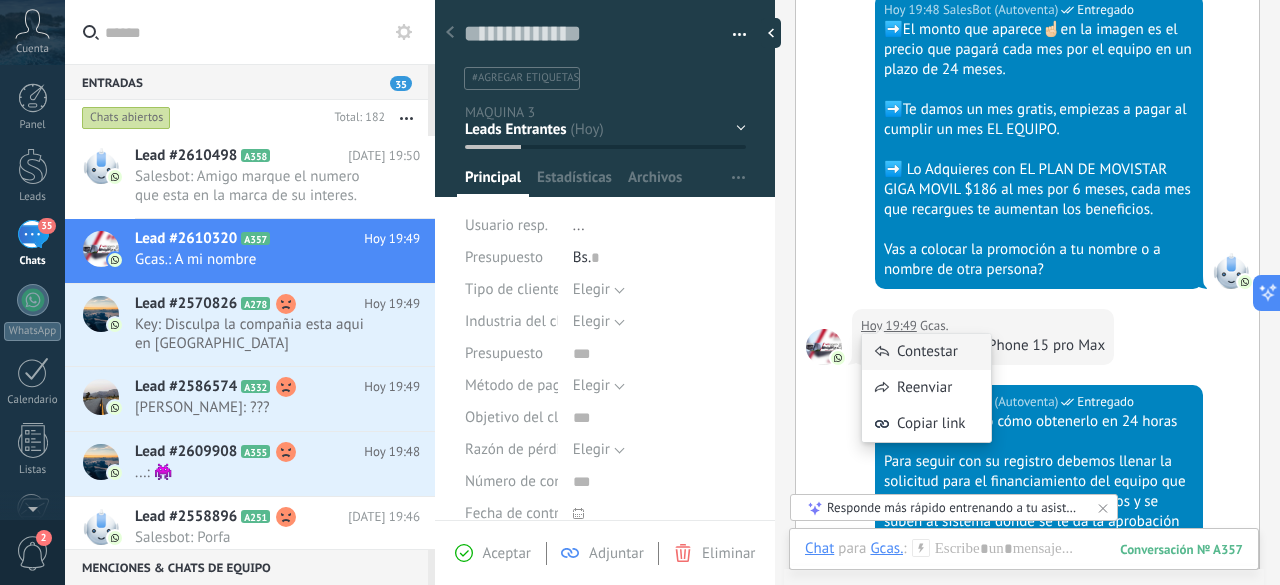 click on "Contestar" at bounding box center (926, 352) 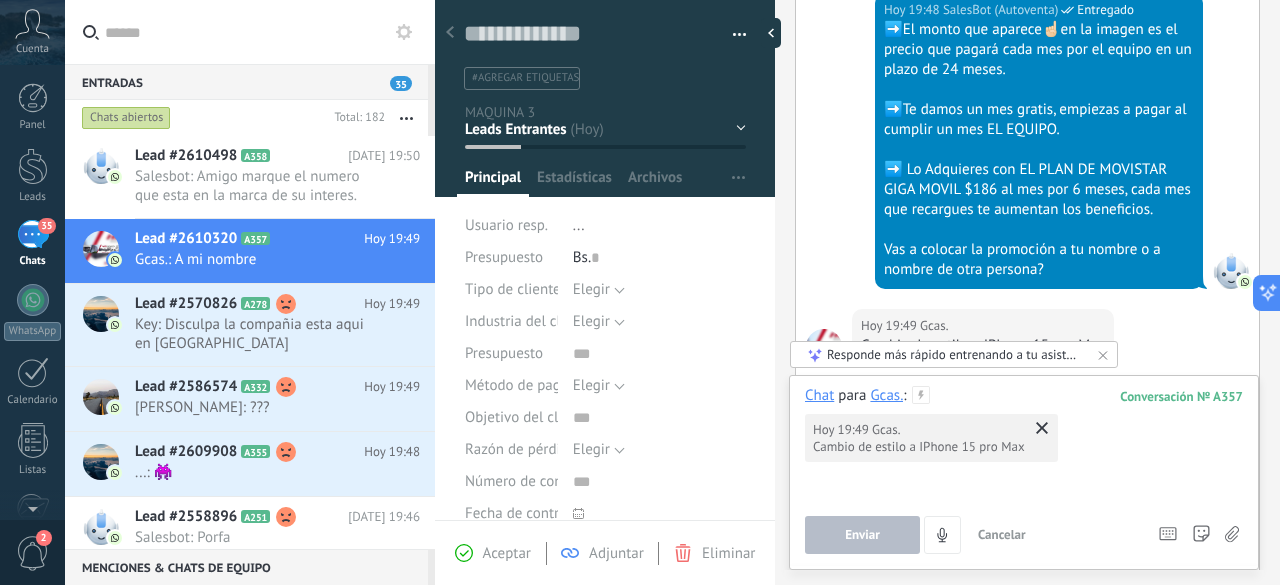 scroll, scrollTop: 1987, scrollLeft: 0, axis: vertical 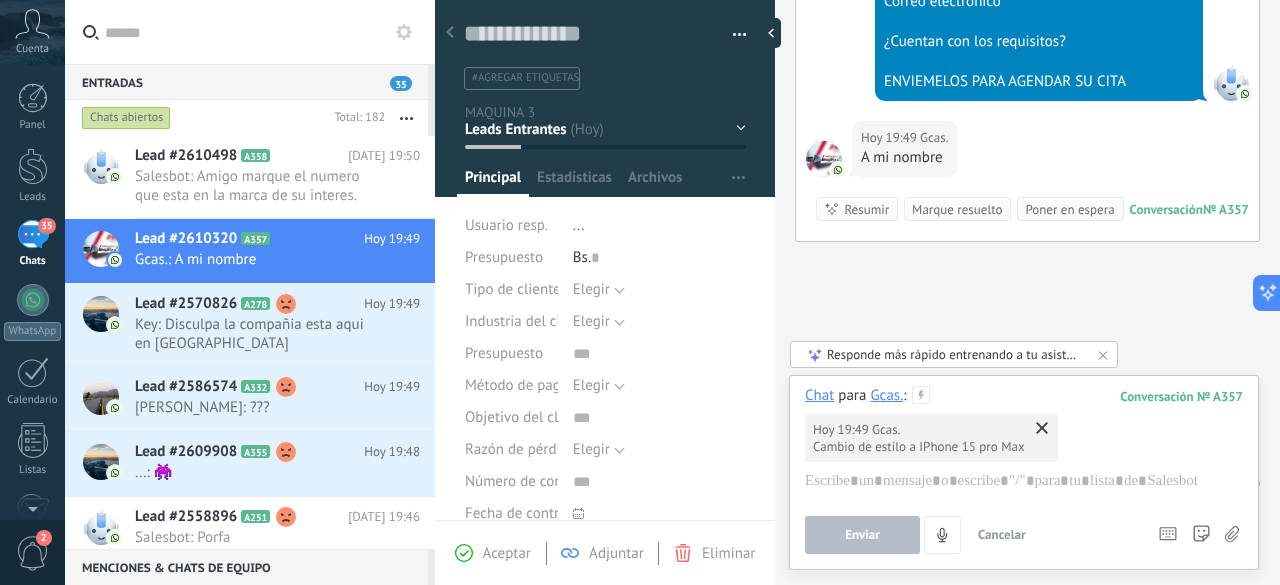 click on "Chat   para   Gcas. : 357 [DATE] 19:49 Gcas.  Cambio de estilo a IPhone 15 pro Max" at bounding box center [1024, 451] 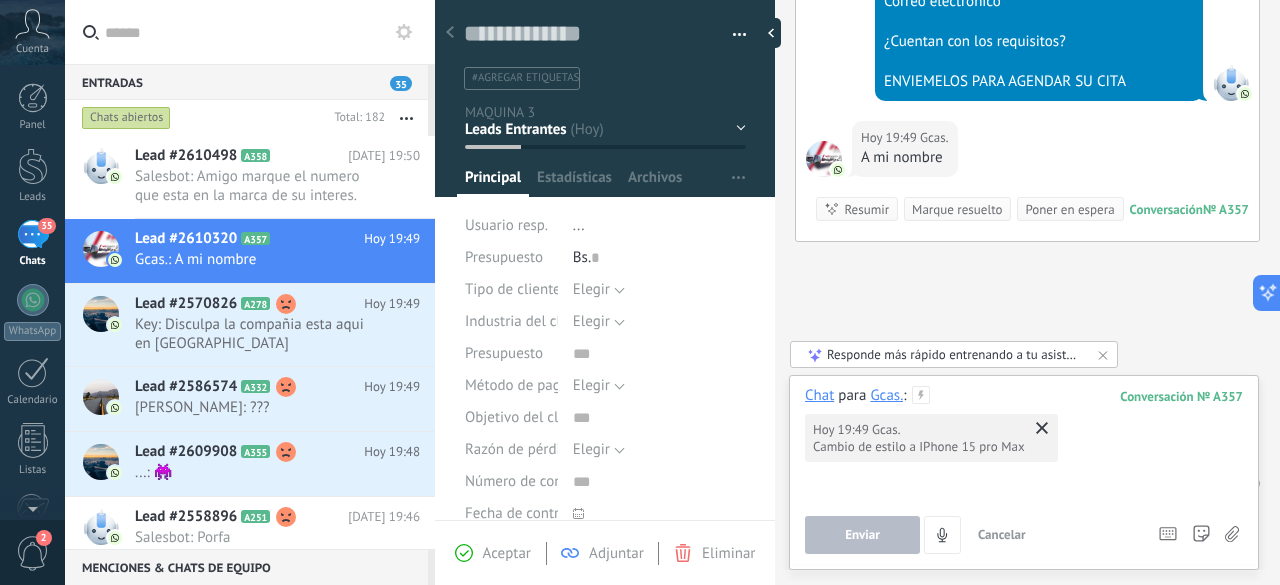 drag, startPoint x: 1068, startPoint y: 486, endPoint x: 1076, endPoint y: 467, distance: 20.615528 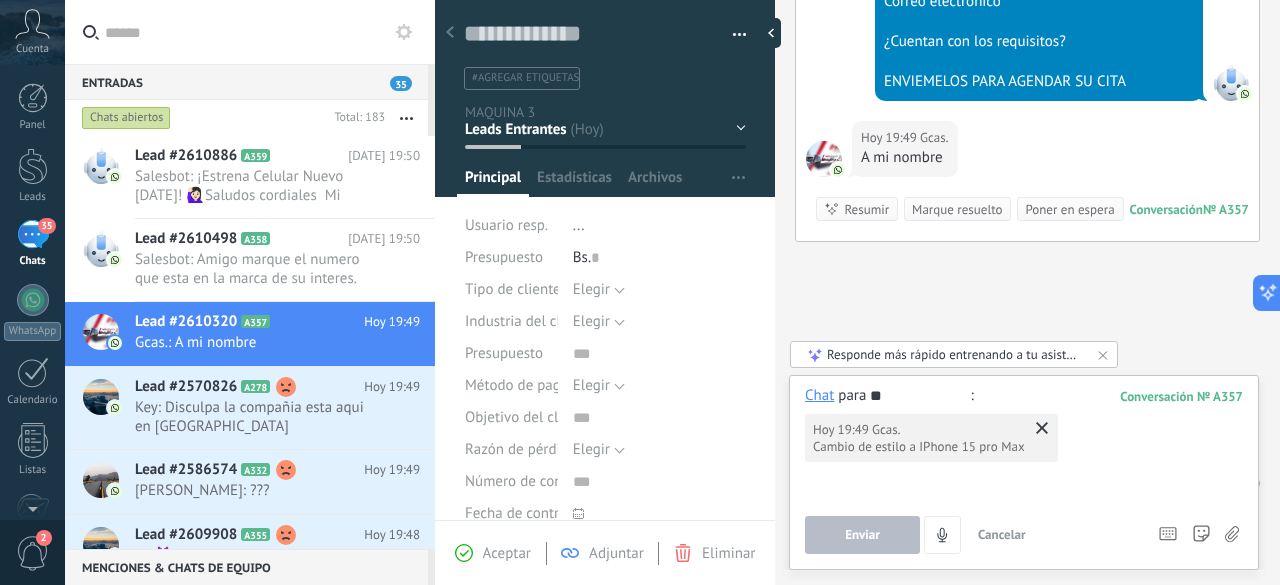 type on "**" 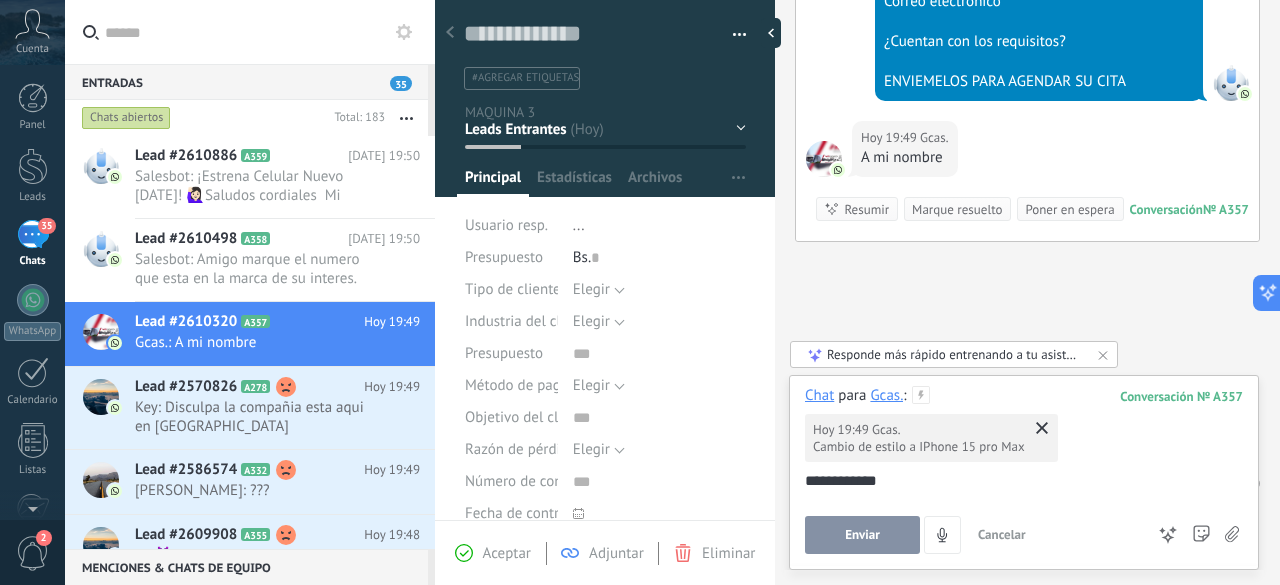 click on "Enviar" at bounding box center (862, 535) 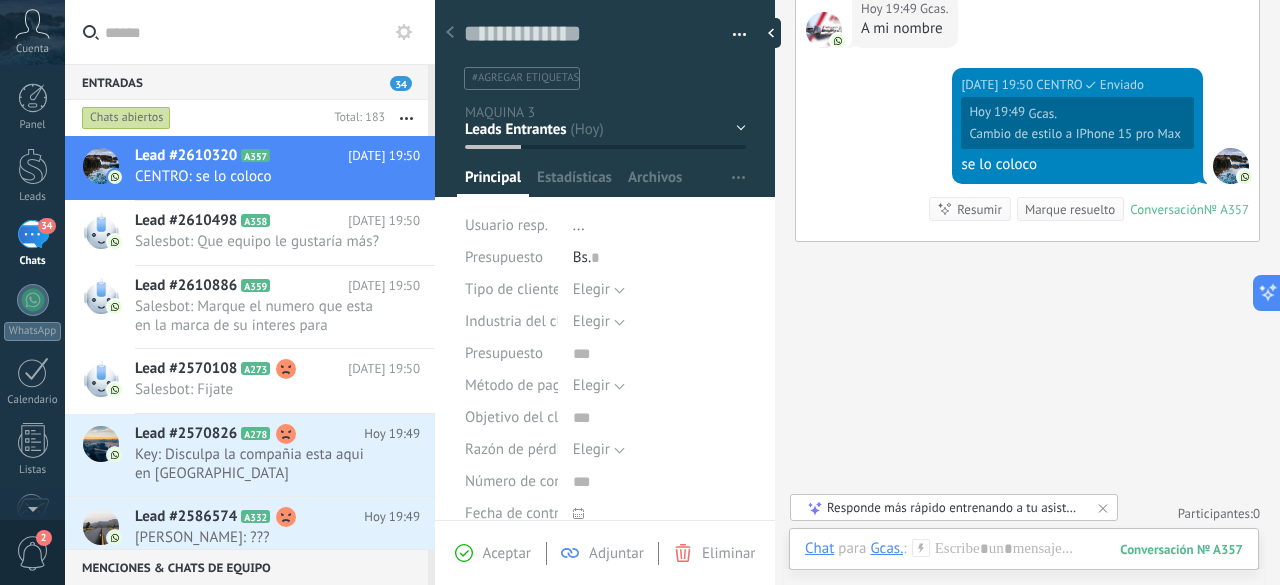 scroll, scrollTop: 1816, scrollLeft: 0, axis: vertical 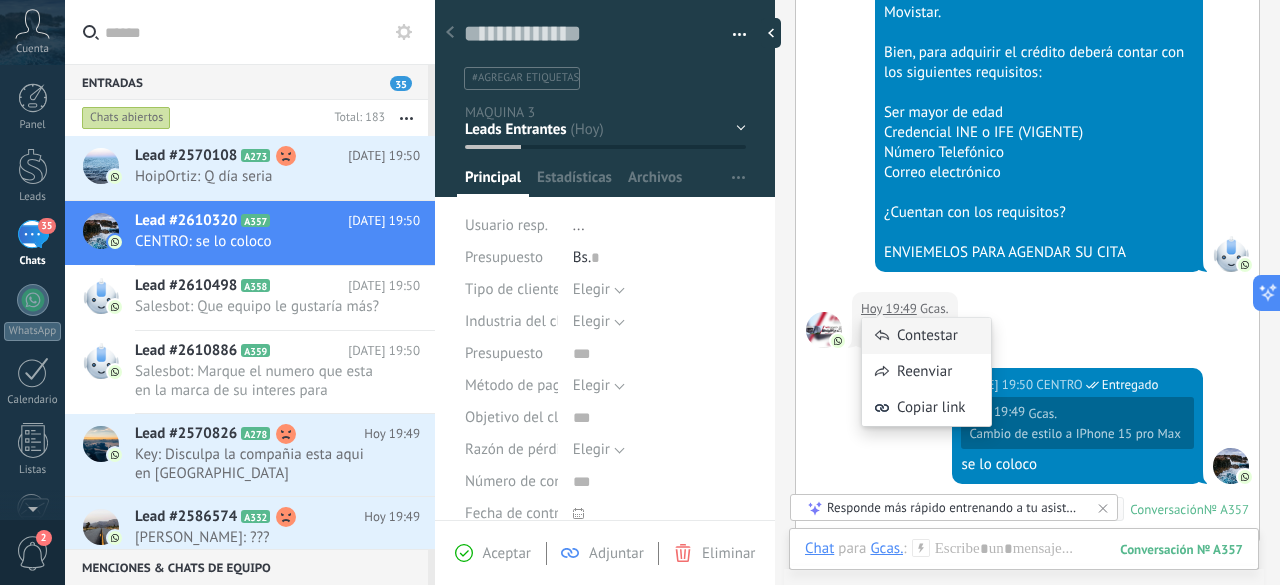 click on "Contestar" at bounding box center [926, 336] 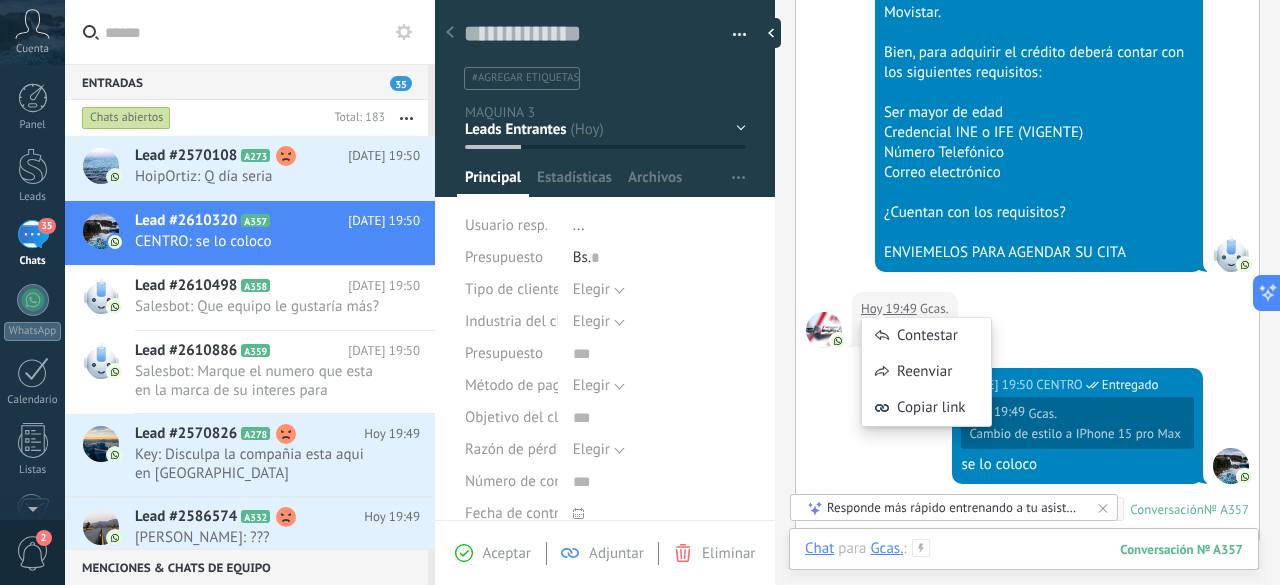 scroll, scrollTop: 2116, scrollLeft: 0, axis: vertical 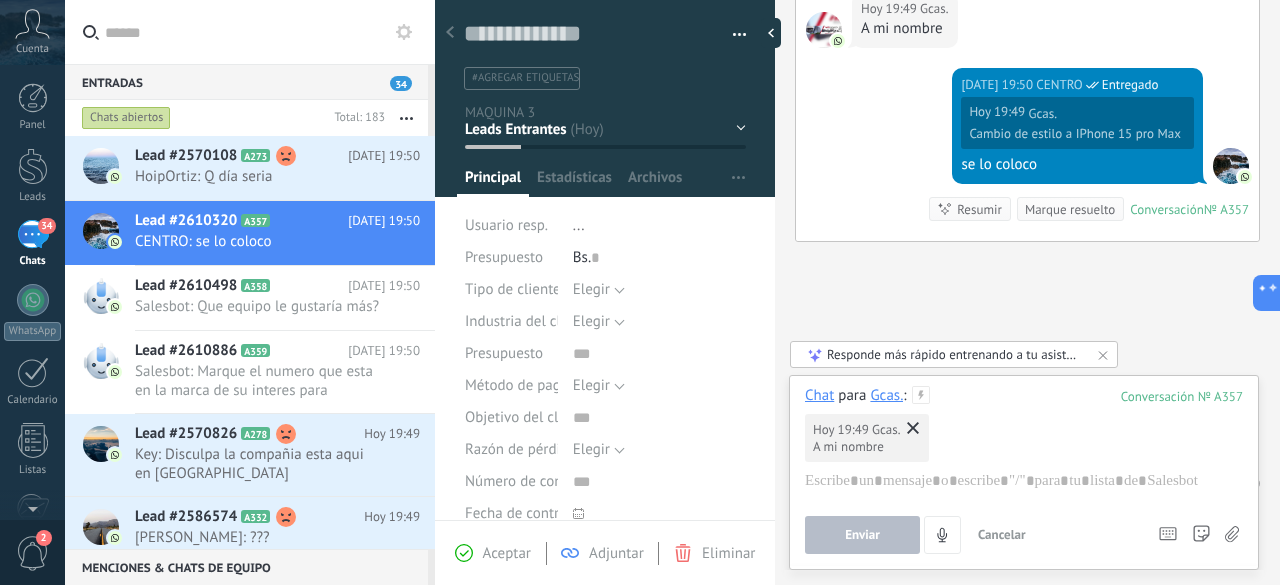 click on "Chat   para   Gcas. : 357 [DATE] 19:49 Gcas.  A mi nombre" at bounding box center (1024, 451) 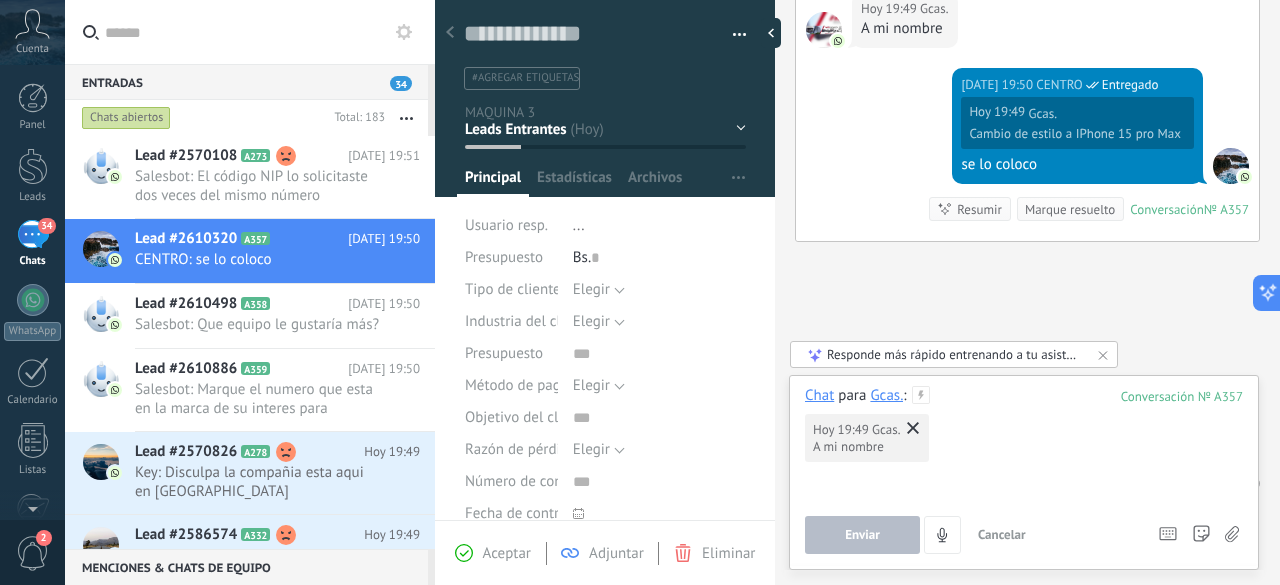 click at bounding box center [1024, 481] 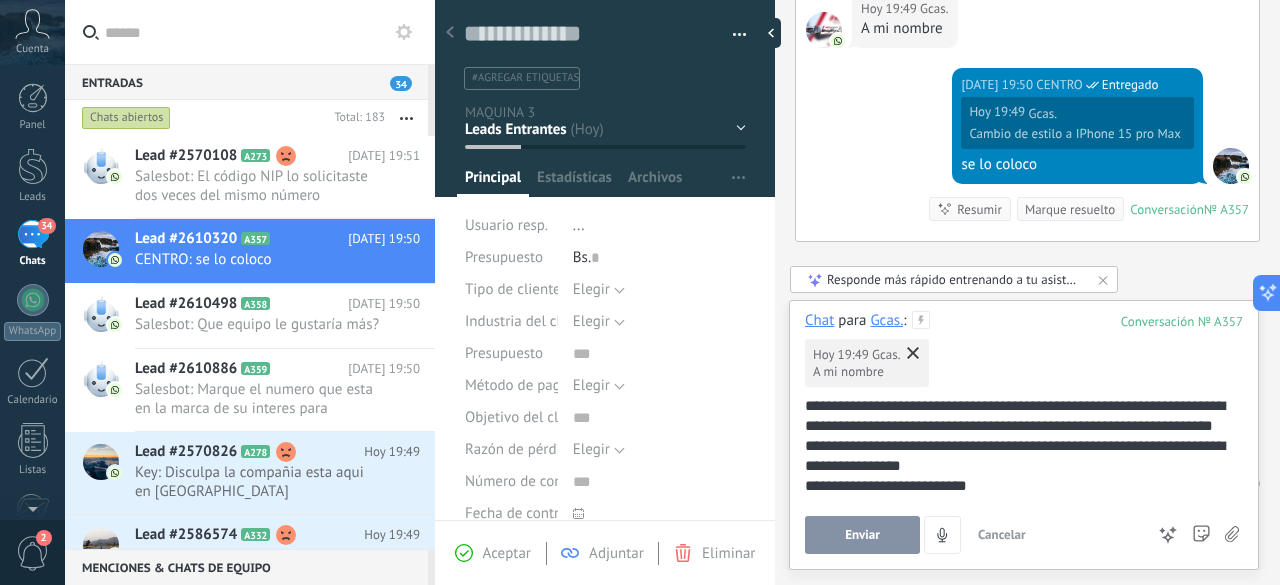 click on "Enviar" at bounding box center [862, 535] 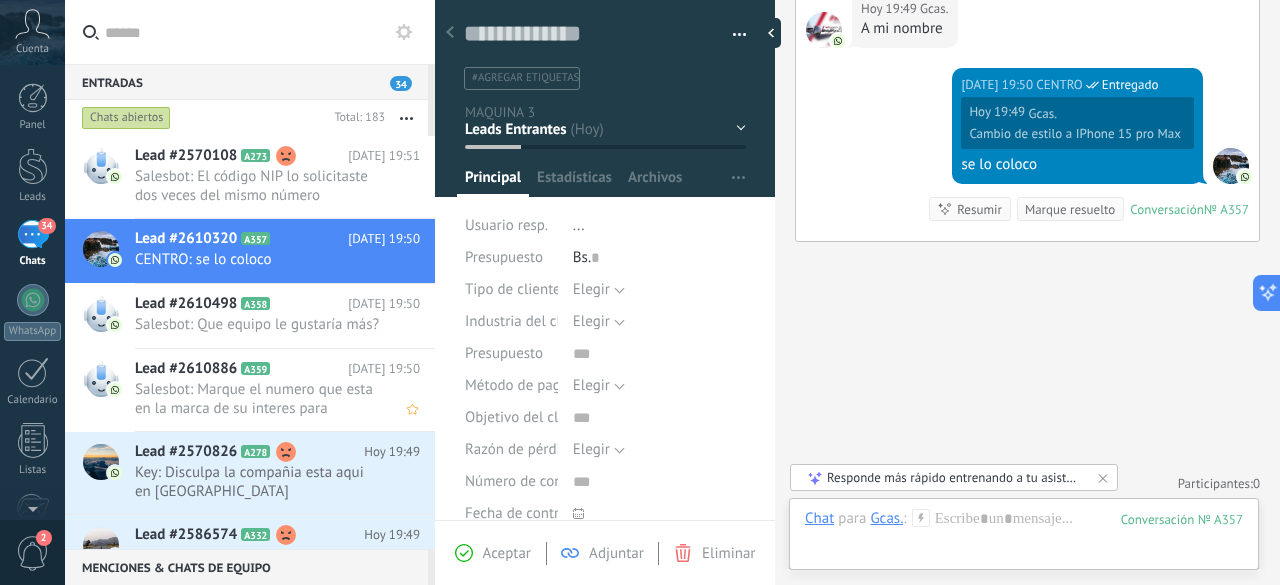 scroll, scrollTop: 2397, scrollLeft: 0, axis: vertical 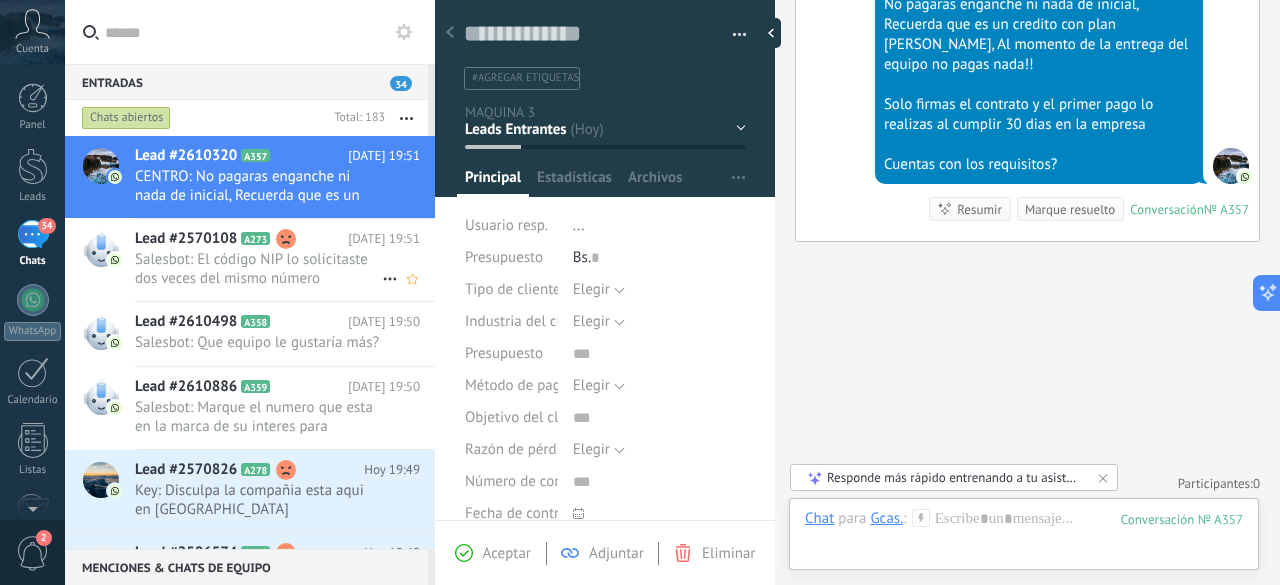 click on "Salesbot: El código NIP lo solicitaste dos veces del mismo número telefónico" at bounding box center [258, 269] 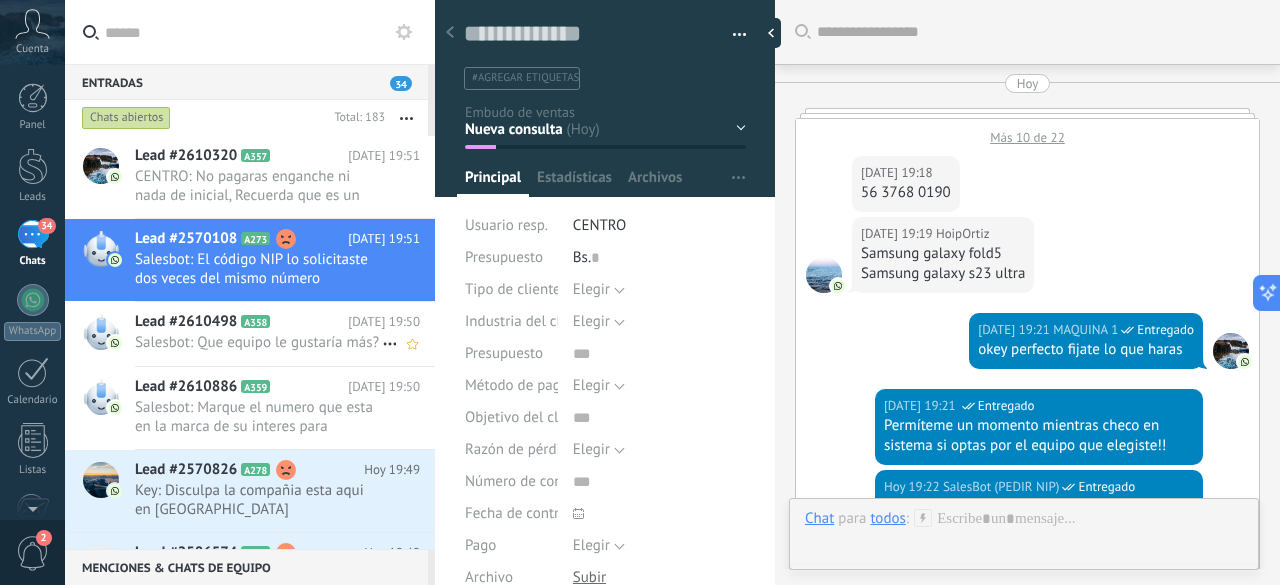 scroll, scrollTop: 30, scrollLeft: 0, axis: vertical 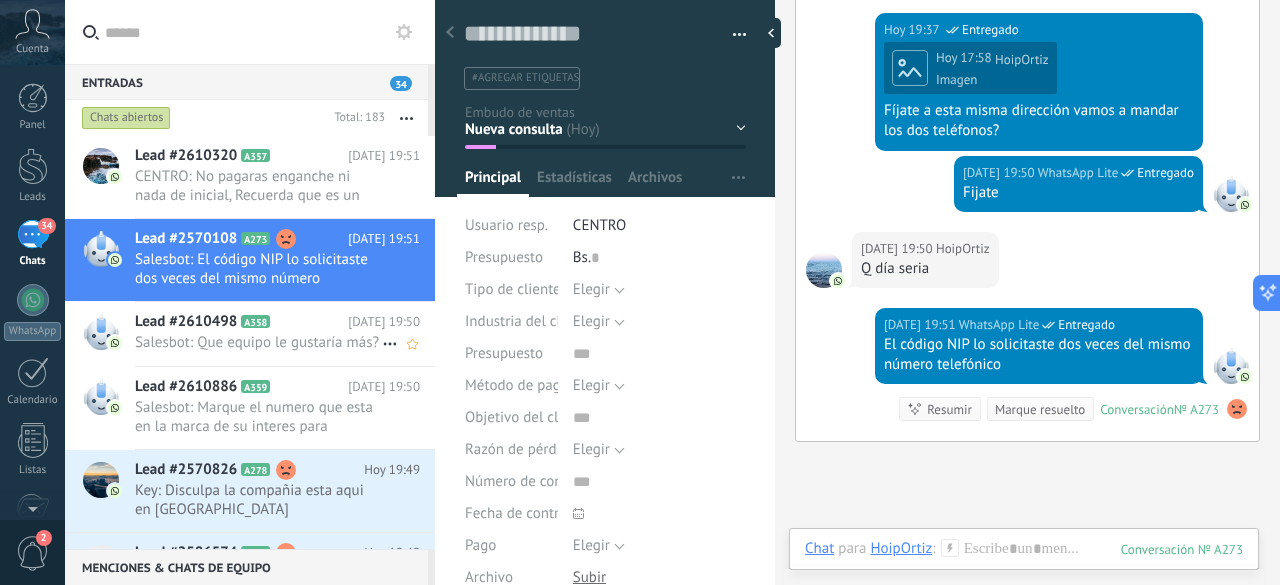 click on "Salesbot: Que equipo le gustaría más?" at bounding box center (258, 342) 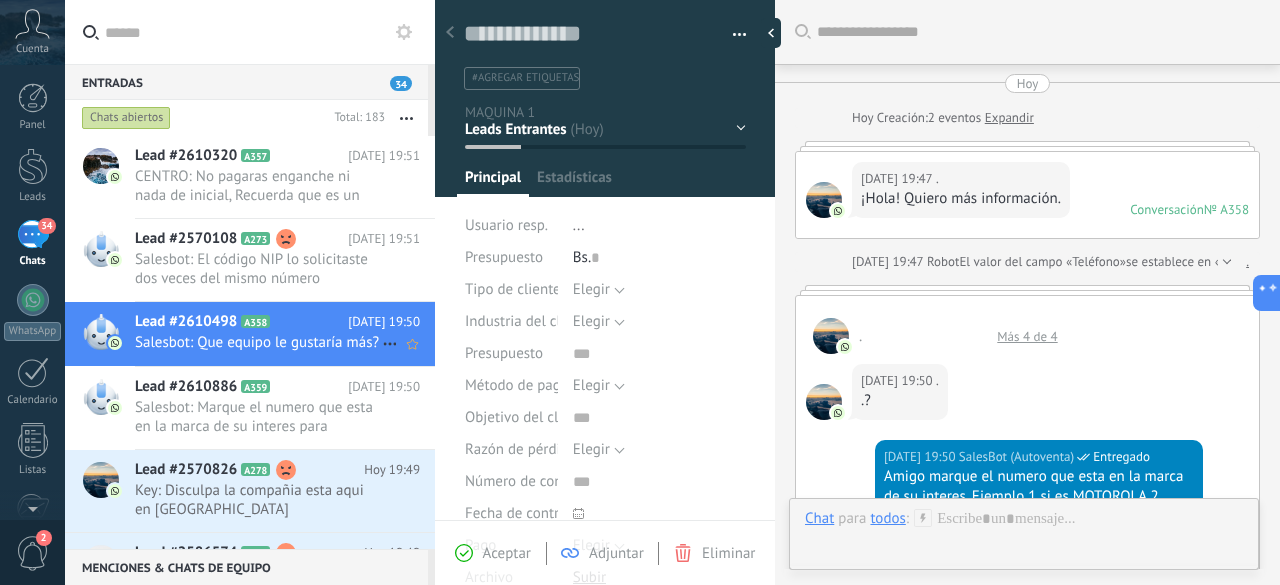 scroll, scrollTop: 30, scrollLeft: 0, axis: vertical 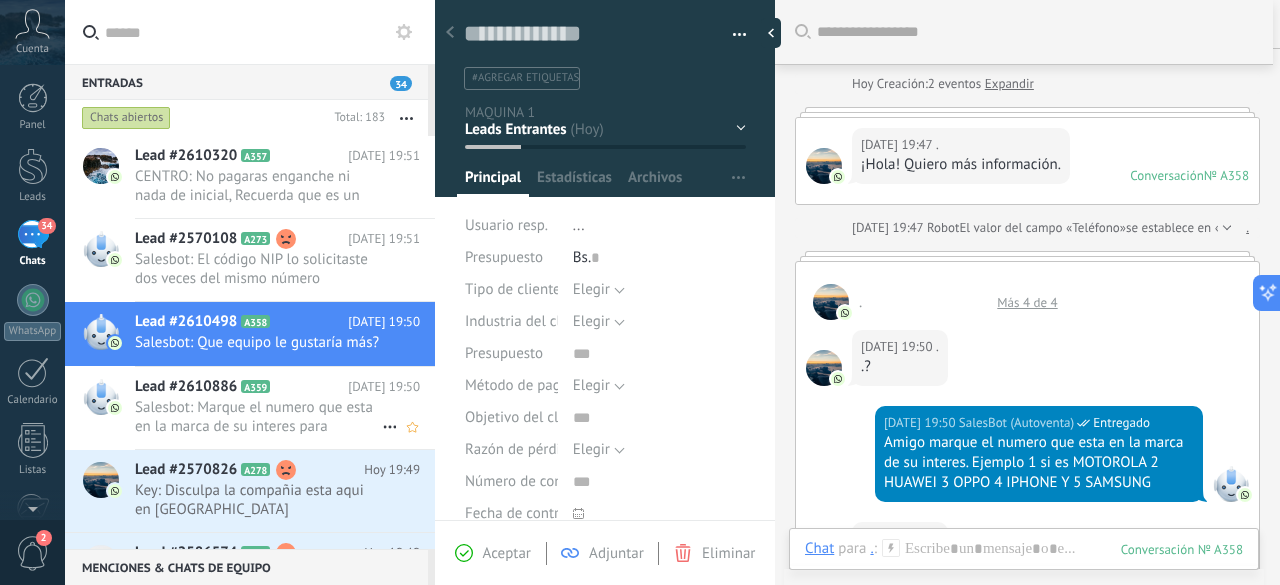click on "Salesbot: Marque el numero que esta en la marca de su interes para mostrarle los modelos diponibles
1 MOTOROLA
2 HUAWEI
3 OPPO
4 IPHONE
5 SAMSUNG
6 PROMOCION 2X1
¿Que equipo le gusta?" at bounding box center [258, 417] 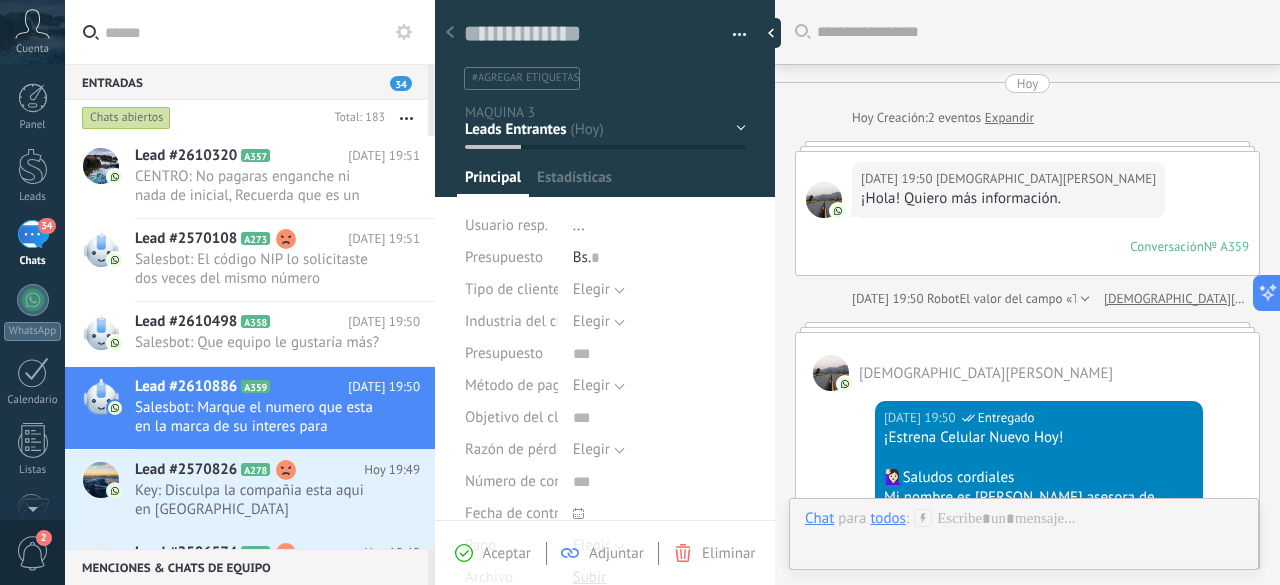 scroll, scrollTop: 30, scrollLeft: 0, axis: vertical 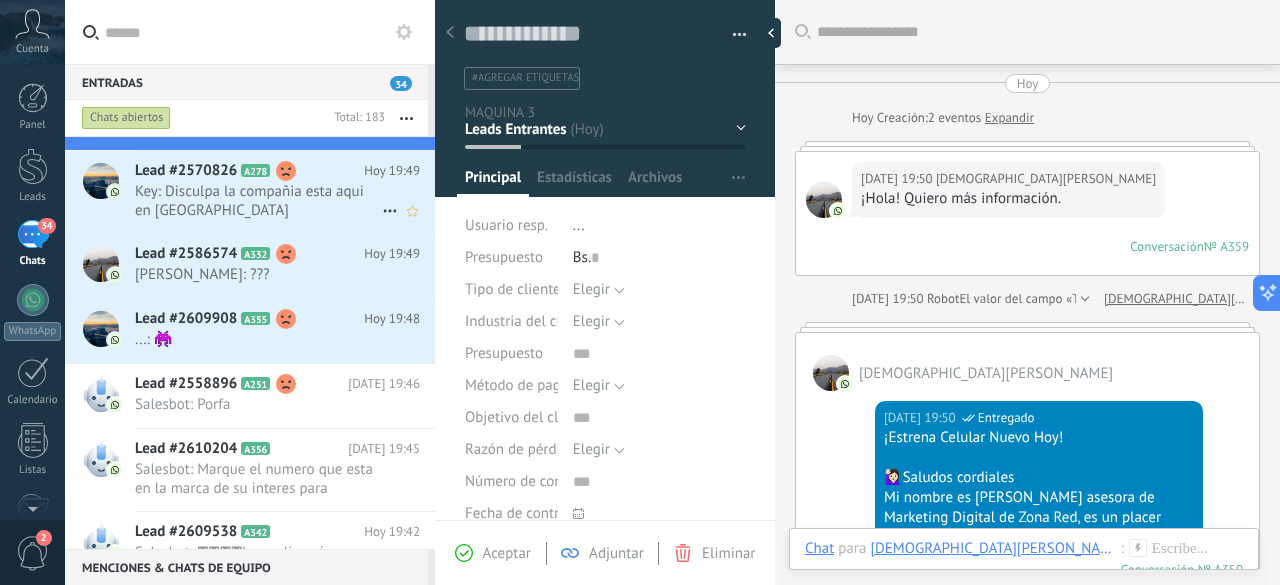 click on "Key: Disculpa la compañia esta aqui en [GEOGRAPHIC_DATA]" at bounding box center [258, 201] 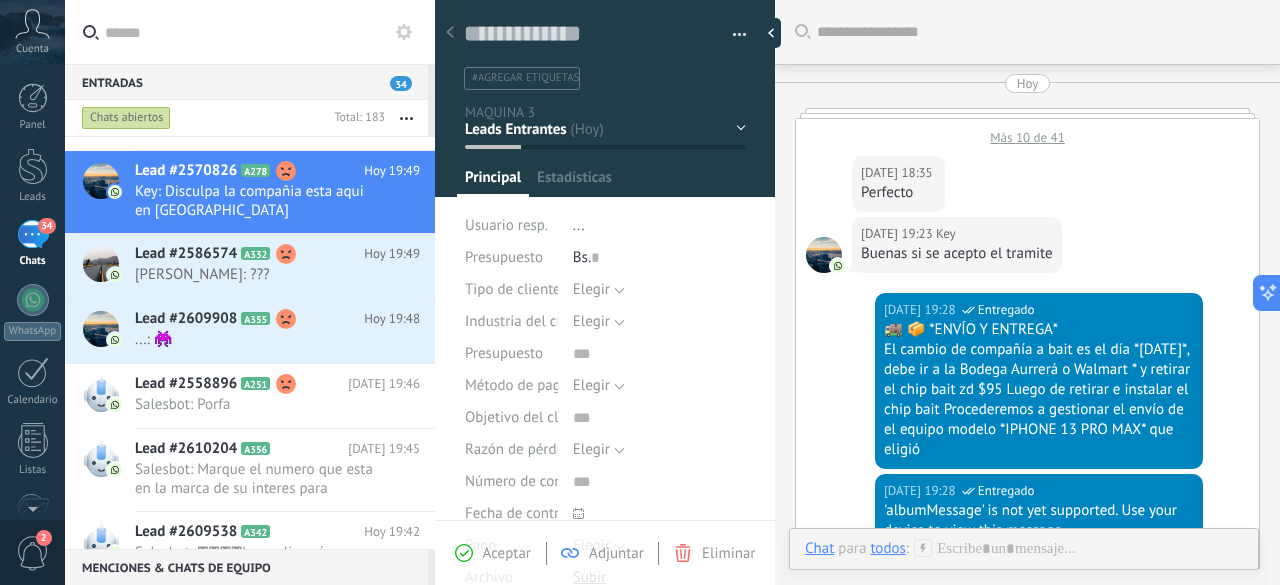 scroll, scrollTop: 30, scrollLeft: 0, axis: vertical 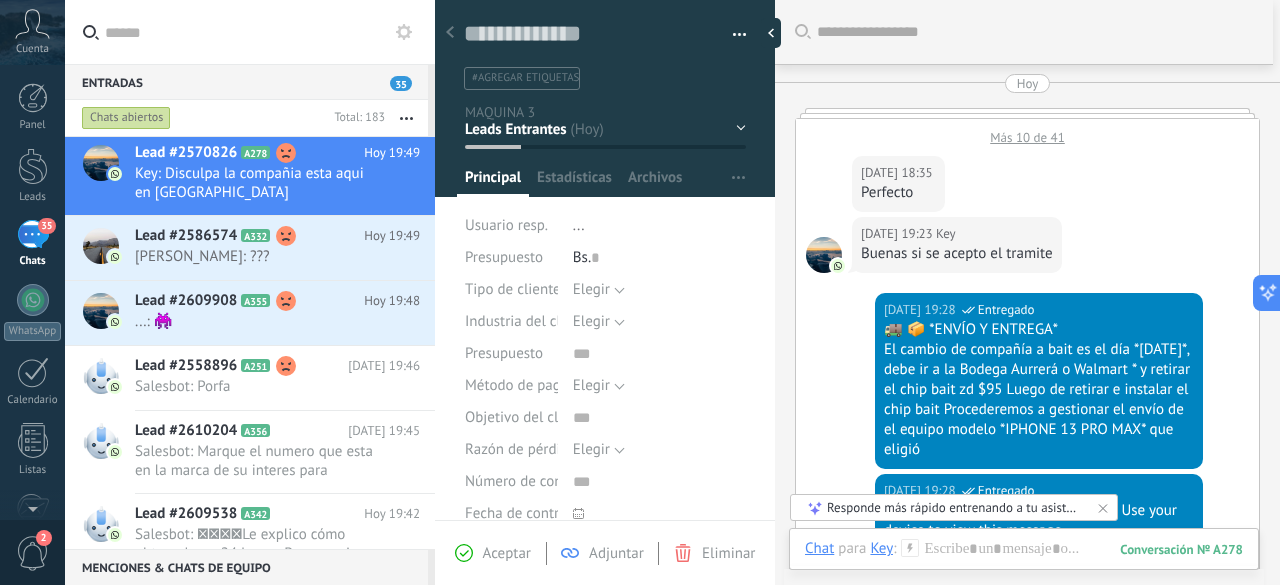 click on "[DATE] 18:35 Key  Perfecto" at bounding box center [1027, 181] 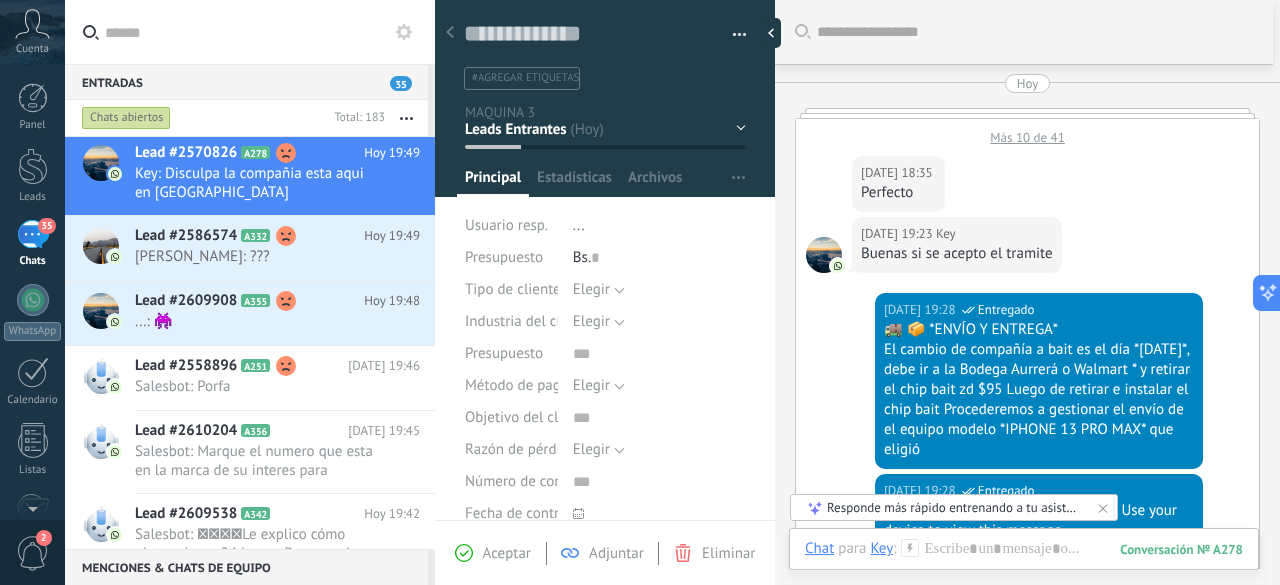click on "Más 10 de 41" at bounding box center (1027, 132) 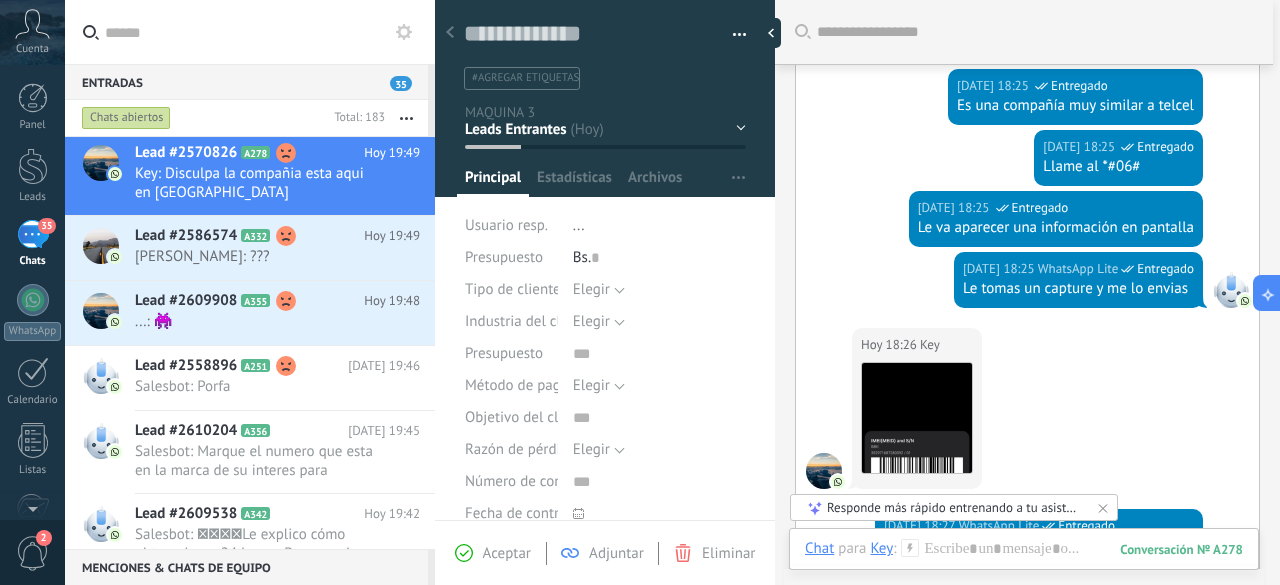 scroll, scrollTop: 0, scrollLeft: 0, axis: both 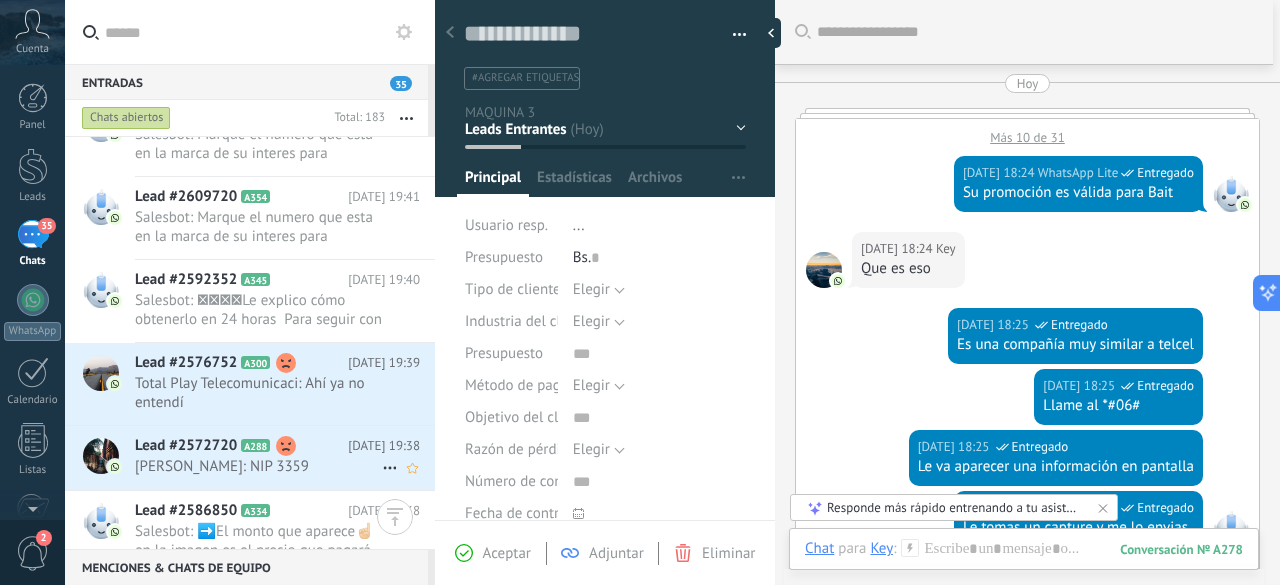 click on "[PERSON_NAME]: NIP 3359" at bounding box center [258, 466] 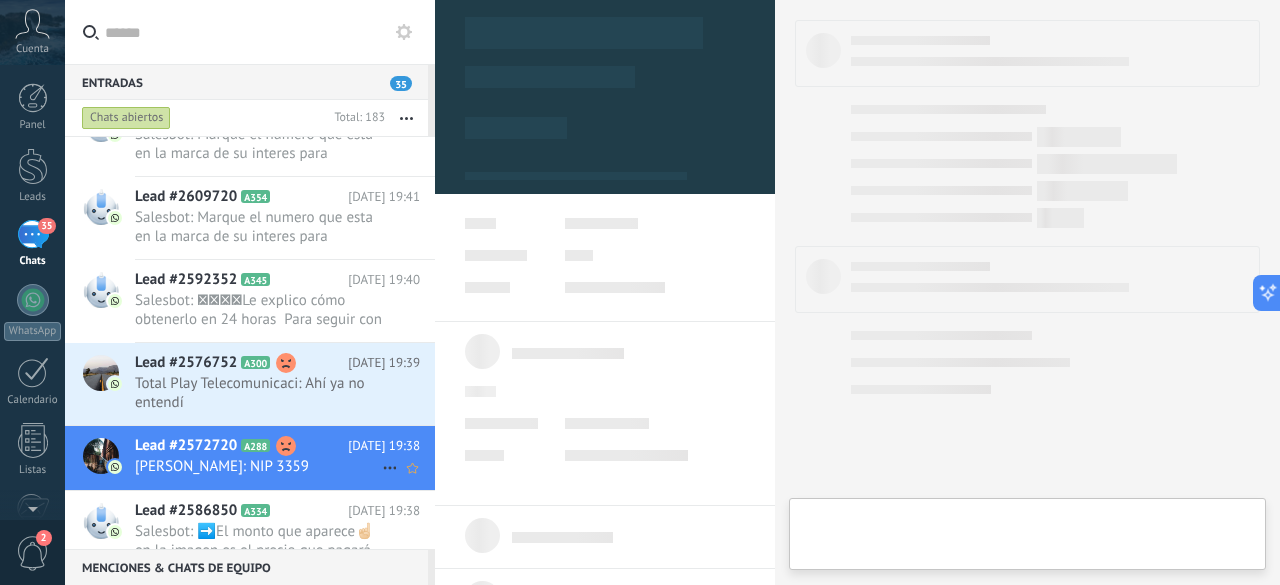 type on "**********" 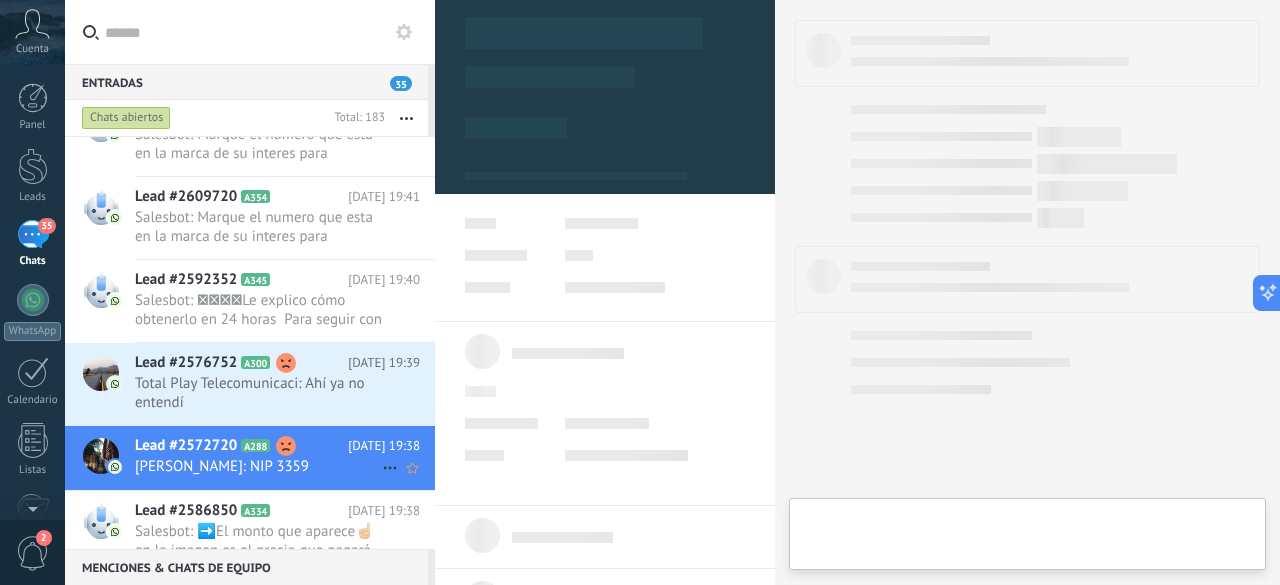 scroll, scrollTop: 30, scrollLeft: 0, axis: vertical 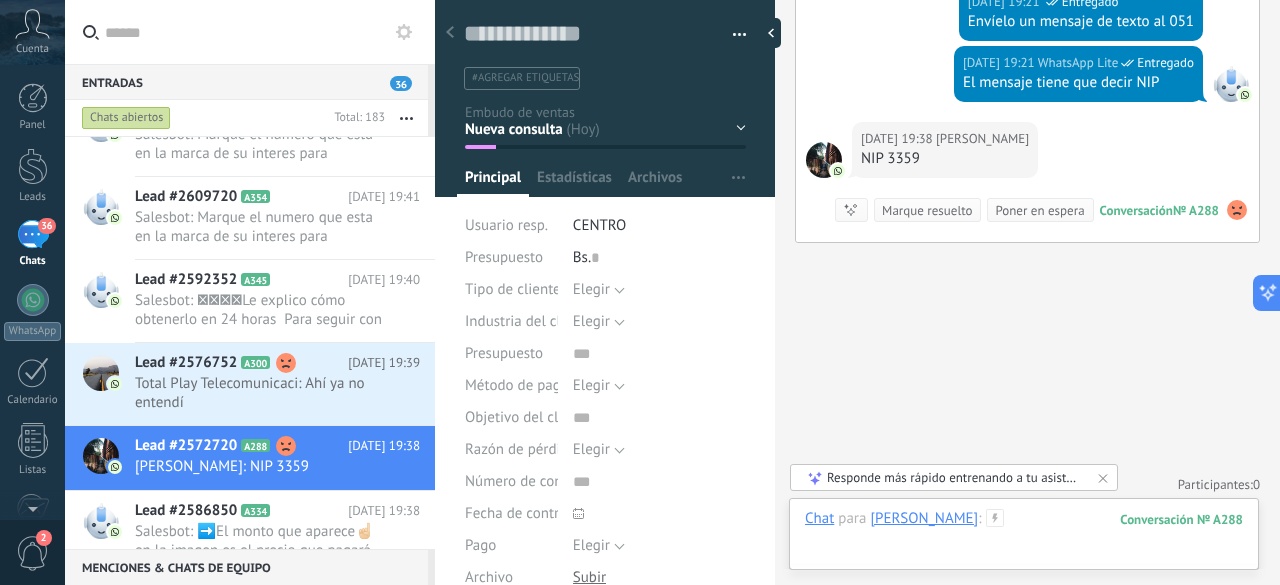 click at bounding box center [1024, 539] 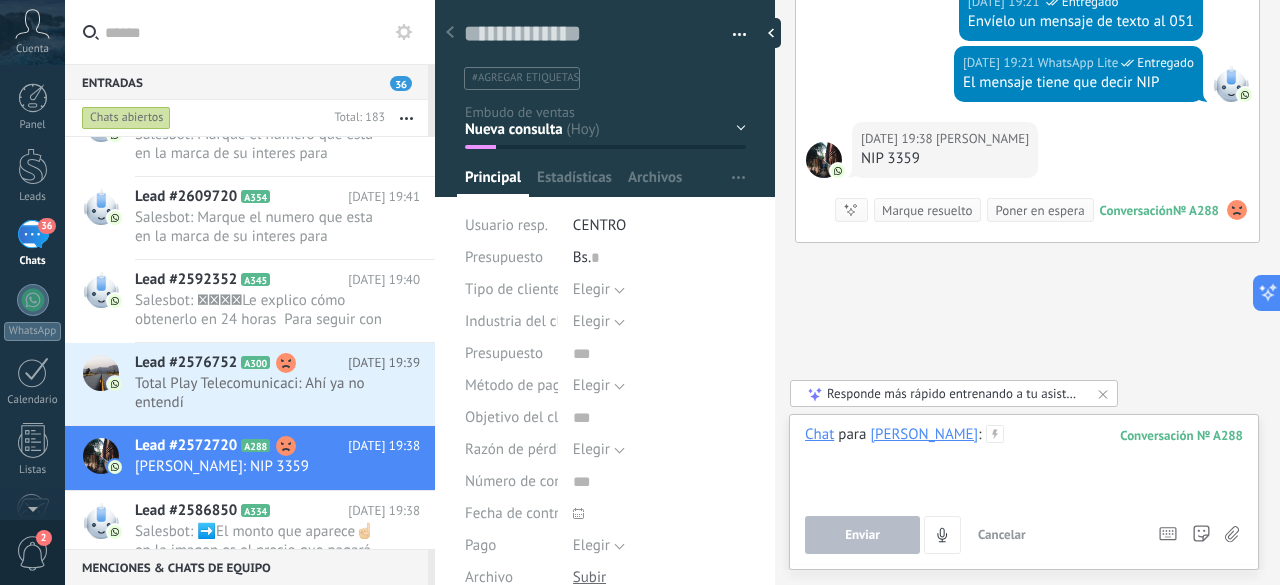 type 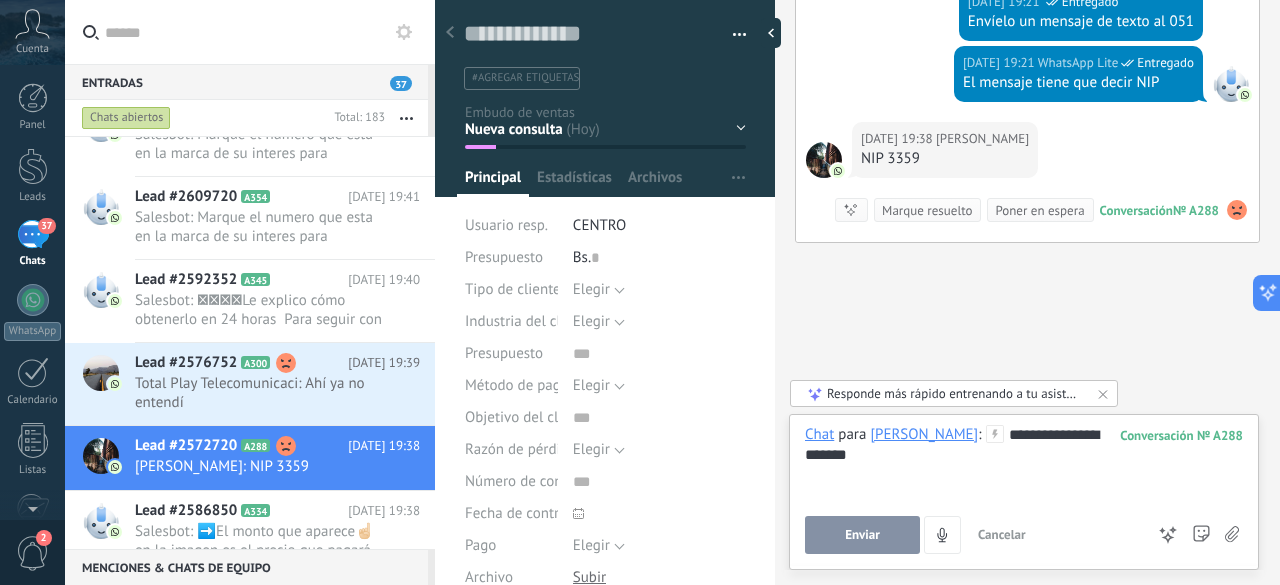 click on "Enviar" at bounding box center (862, 535) 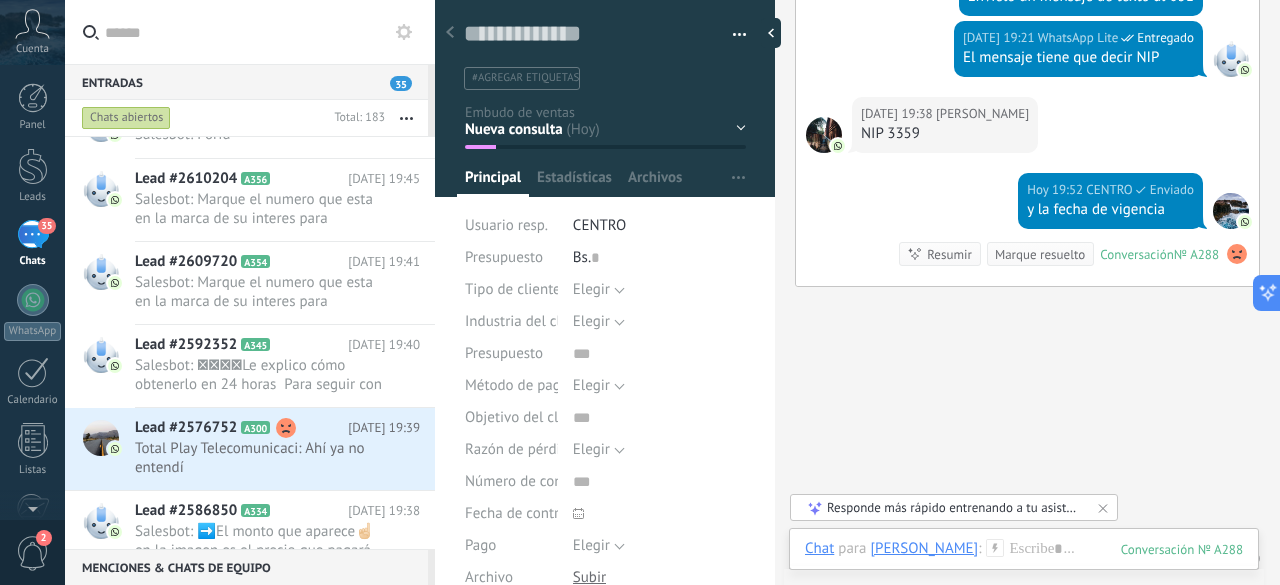 scroll, scrollTop: 2349, scrollLeft: 0, axis: vertical 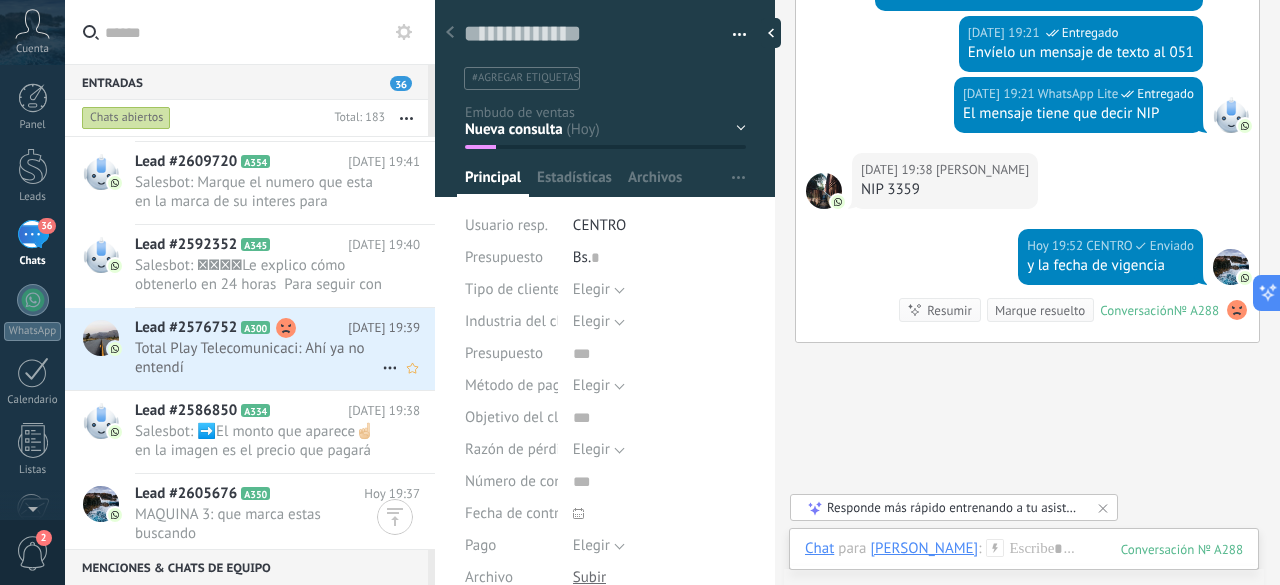 click on "Total Play Telecomunicaci: Ahí ya no entendí" at bounding box center (258, 358) 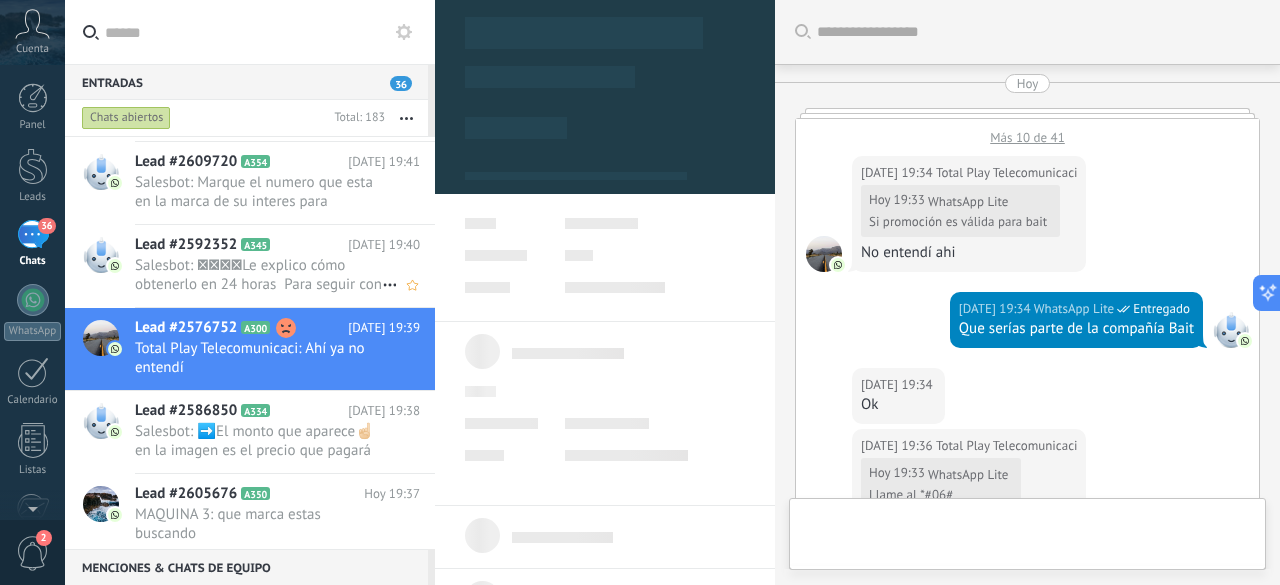 scroll, scrollTop: 30, scrollLeft: 0, axis: vertical 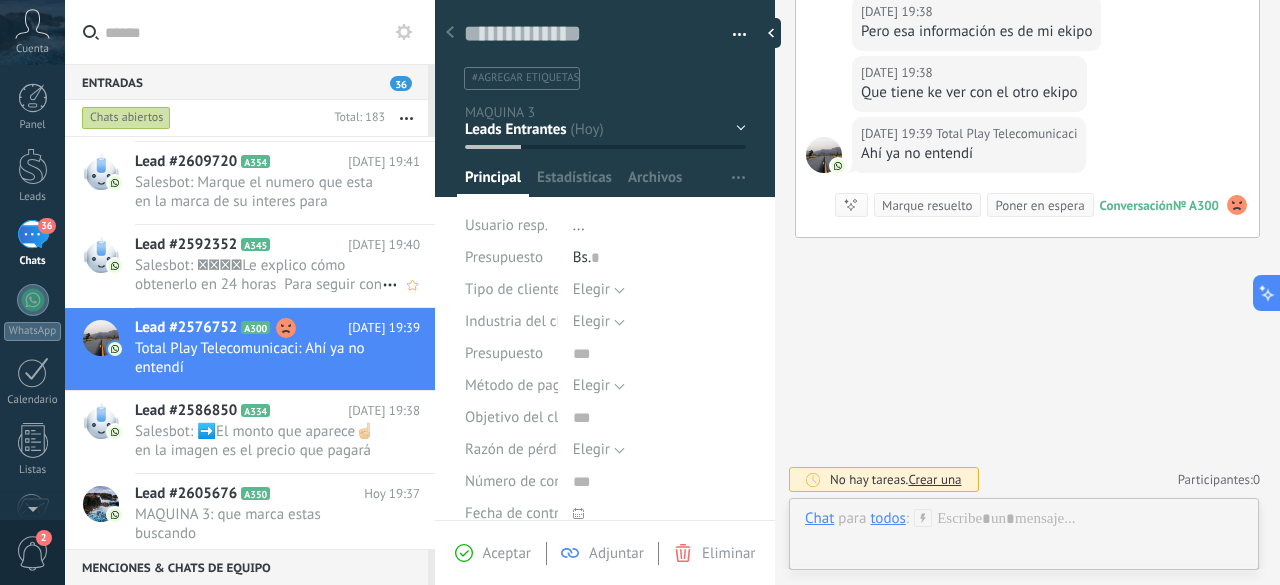 click on "Salesbot: 🫱🏻‍🫲🏻Le explico cómo obtenerlo en 24 horas
Para seguir con su registro debemos llenar la solicitud para el f..." at bounding box center (258, 275) 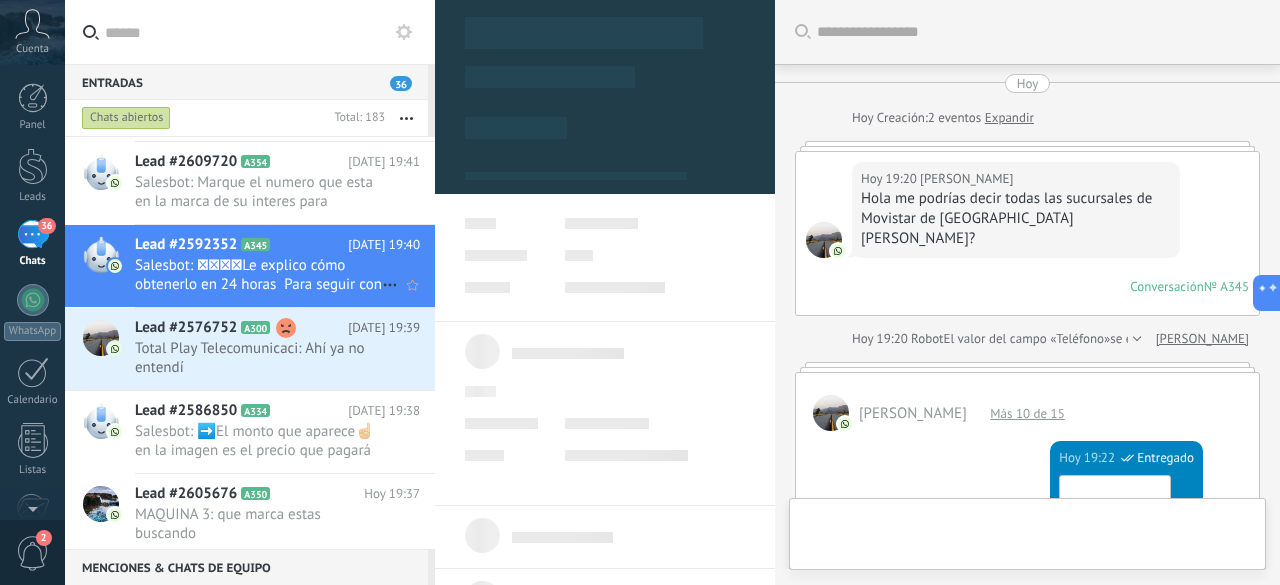 scroll, scrollTop: 1786, scrollLeft: 0, axis: vertical 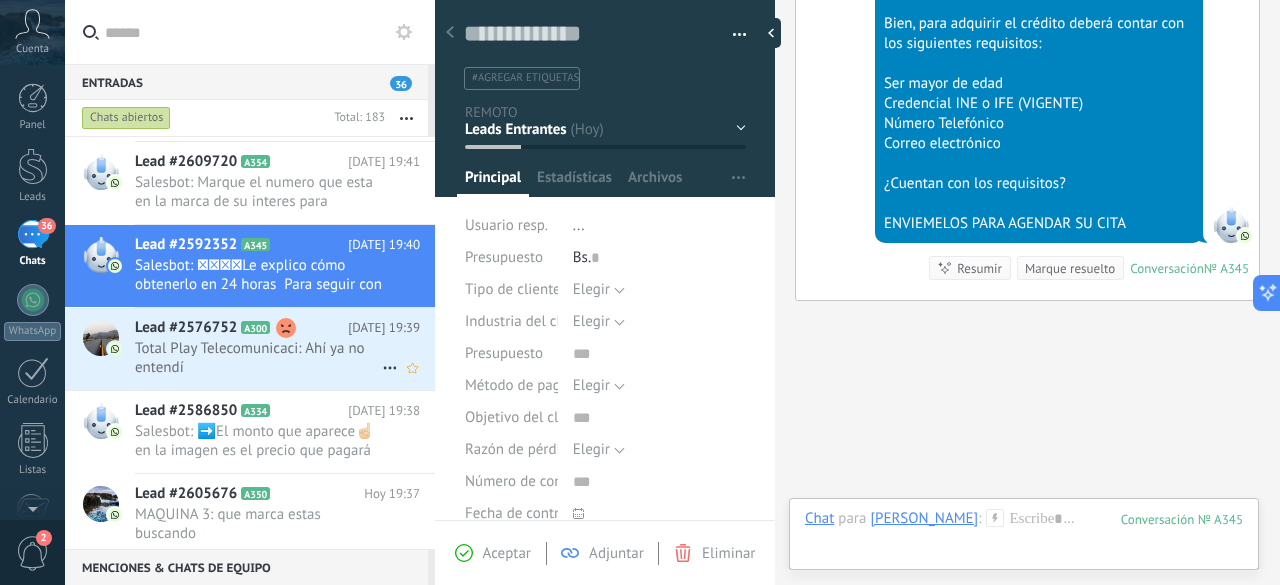 click on "Total Play Telecomunicaci: Ahí ya no entendí" at bounding box center (258, 358) 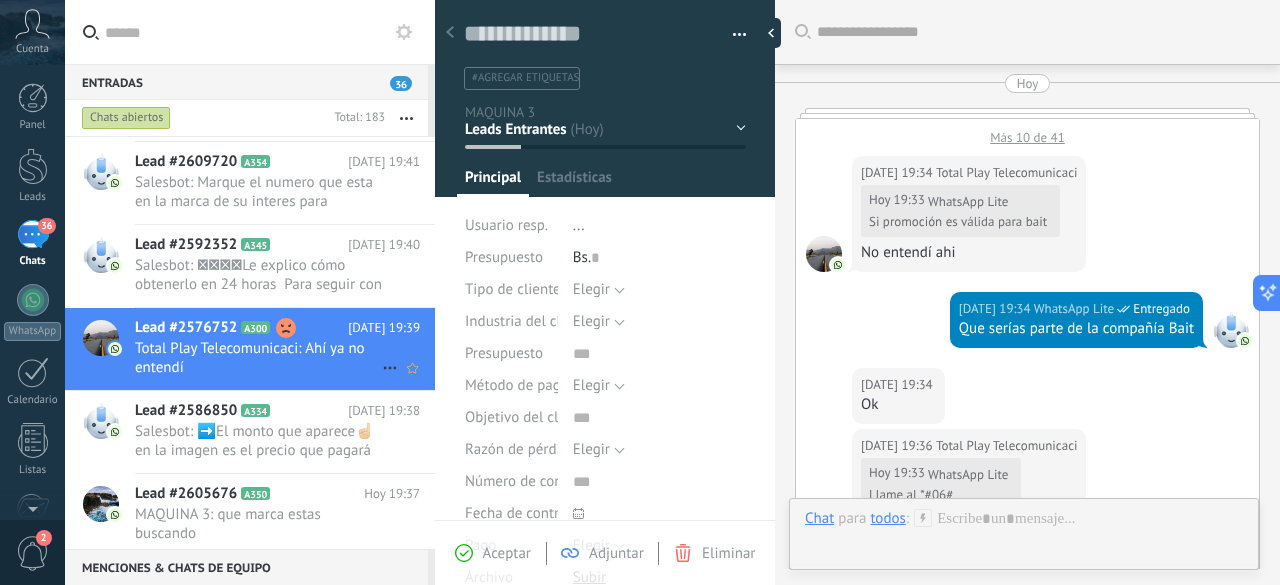 scroll, scrollTop: 30, scrollLeft: 0, axis: vertical 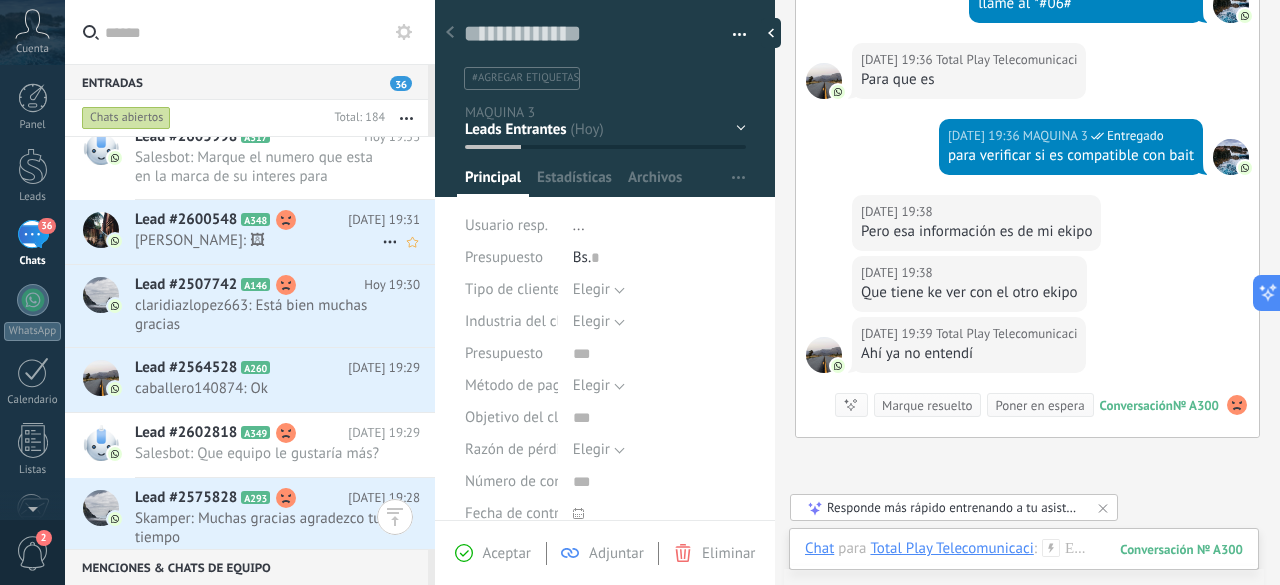 click on "Lead #2600548
A348
[DATE] 19:31
[PERSON_NAME]: 🖼" at bounding box center [285, 231] 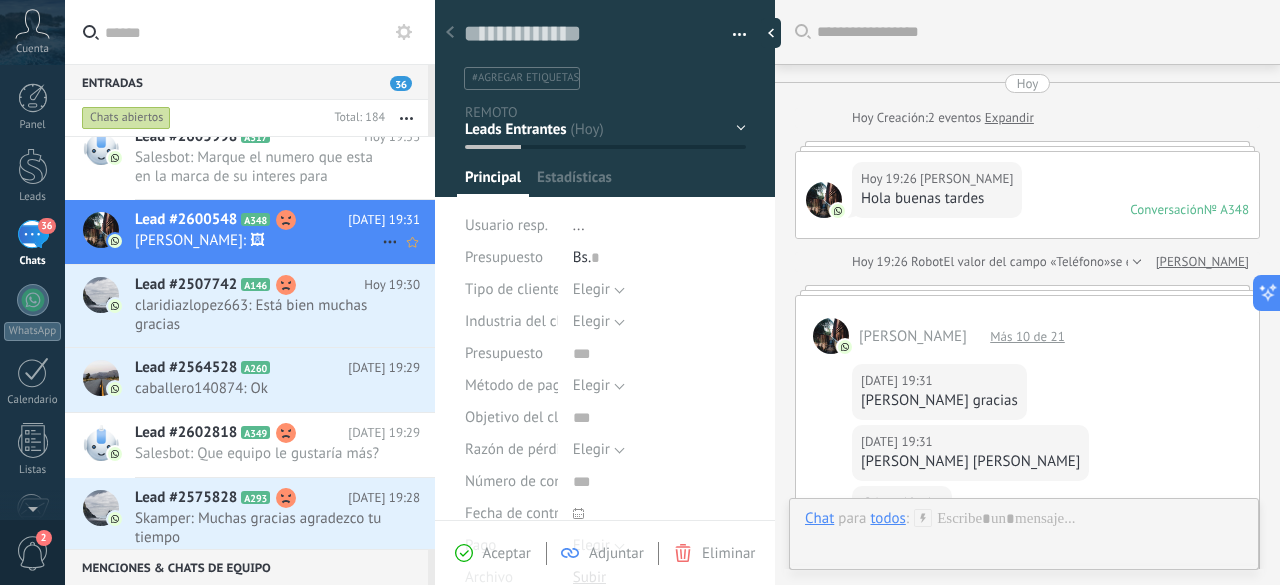 scroll, scrollTop: 30, scrollLeft: 0, axis: vertical 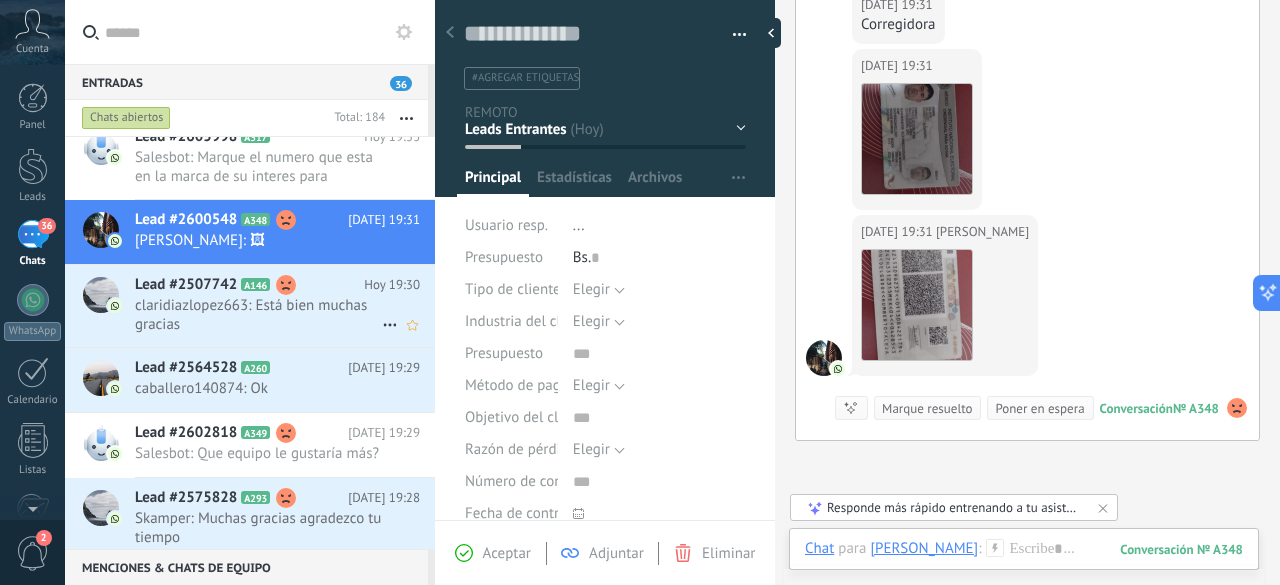 click on "claridiazlopez663: Está bien muchas gracias" at bounding box center (258, 315) 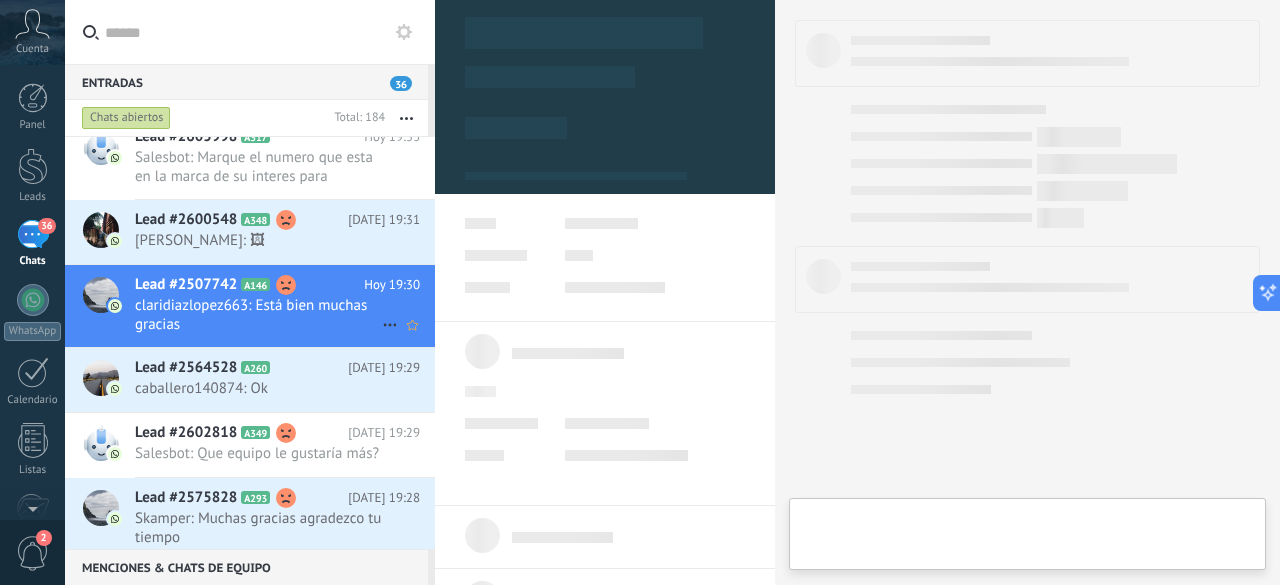 scroll, scrollTop: 30, scrollLeft: 0, axis: vertical 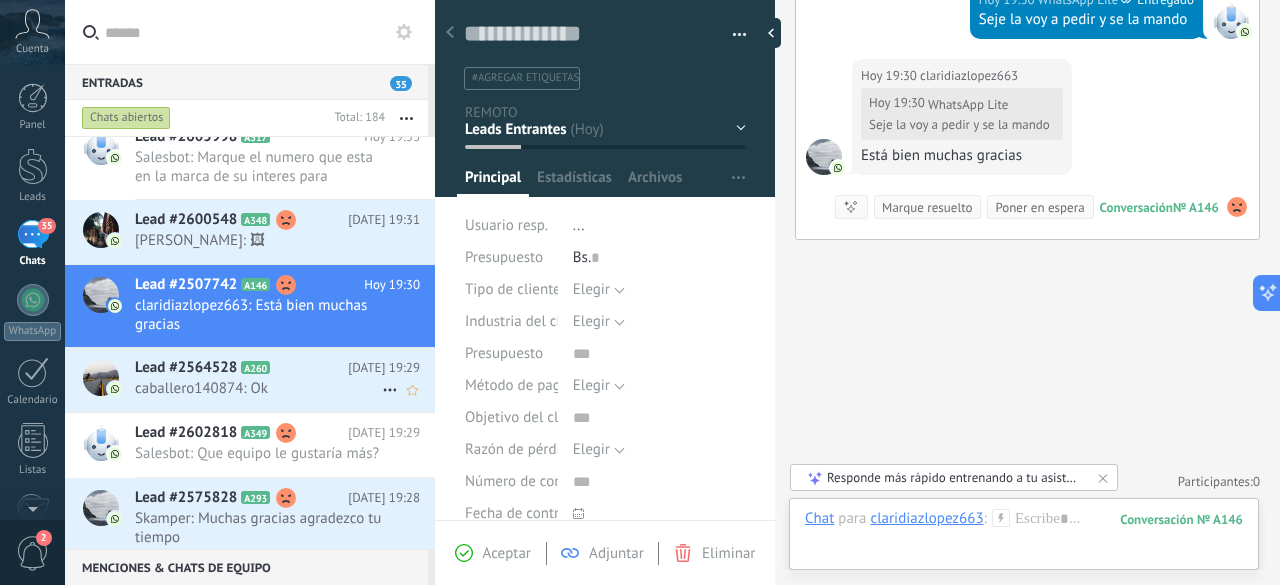 click on "caballero140874: Ok" at bounding box center (258, 388) 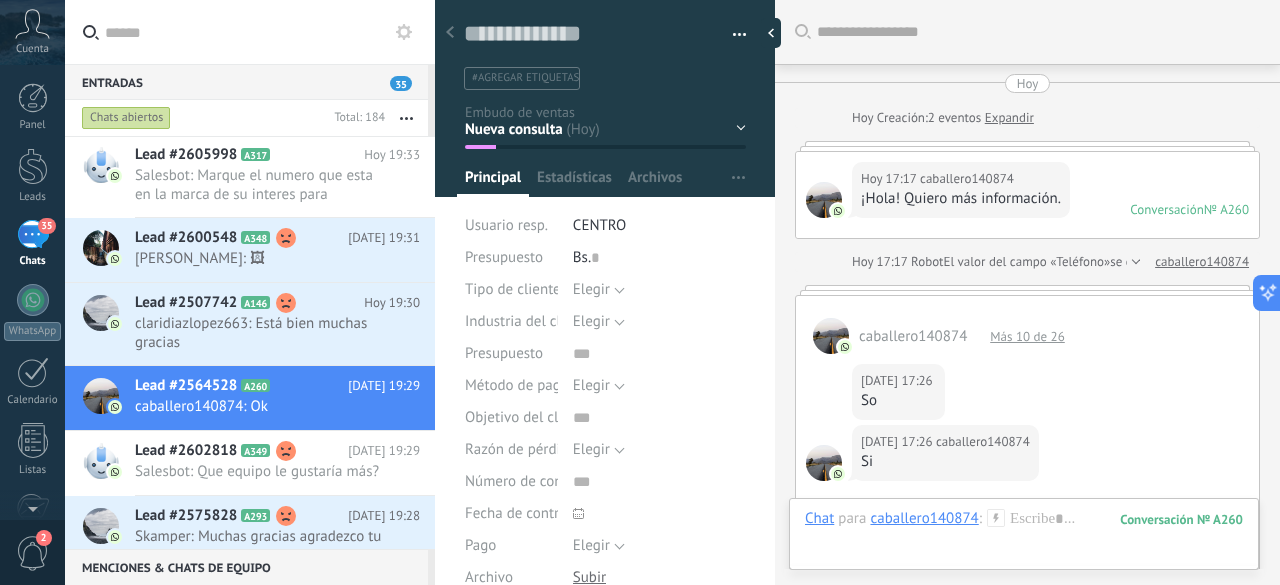 scroll, scrollTop: 30, scrollLeft: 0, axis: vertical 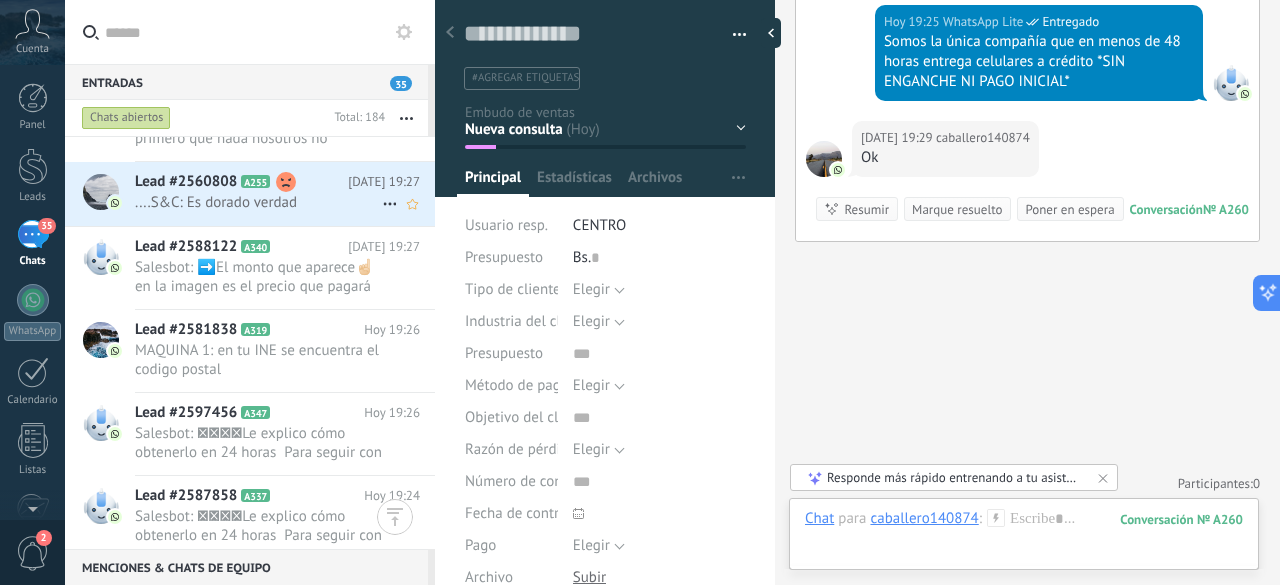 click on "....S&C: Es dorado verdad" at bounding box center (258, 202) 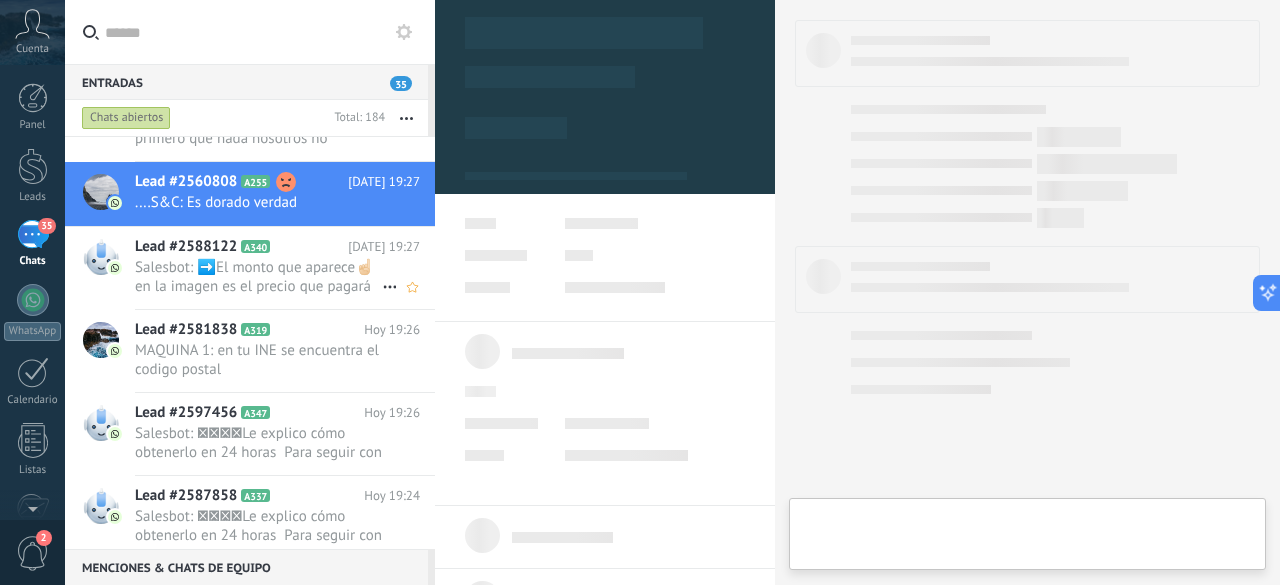scroll, scrollTop: 30, scrollLeft: 0, axis: vertical 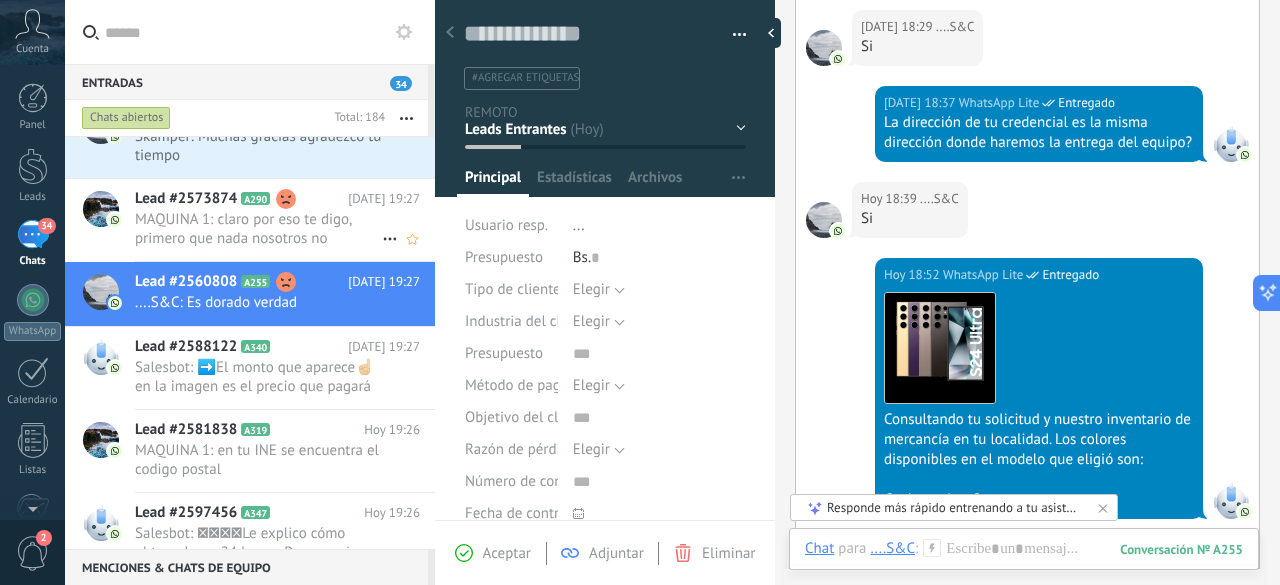click on "MAQUINA 1: claro por eso te digo, primero que nada nosotros no checamos buró" at bounding box center [258, 229] 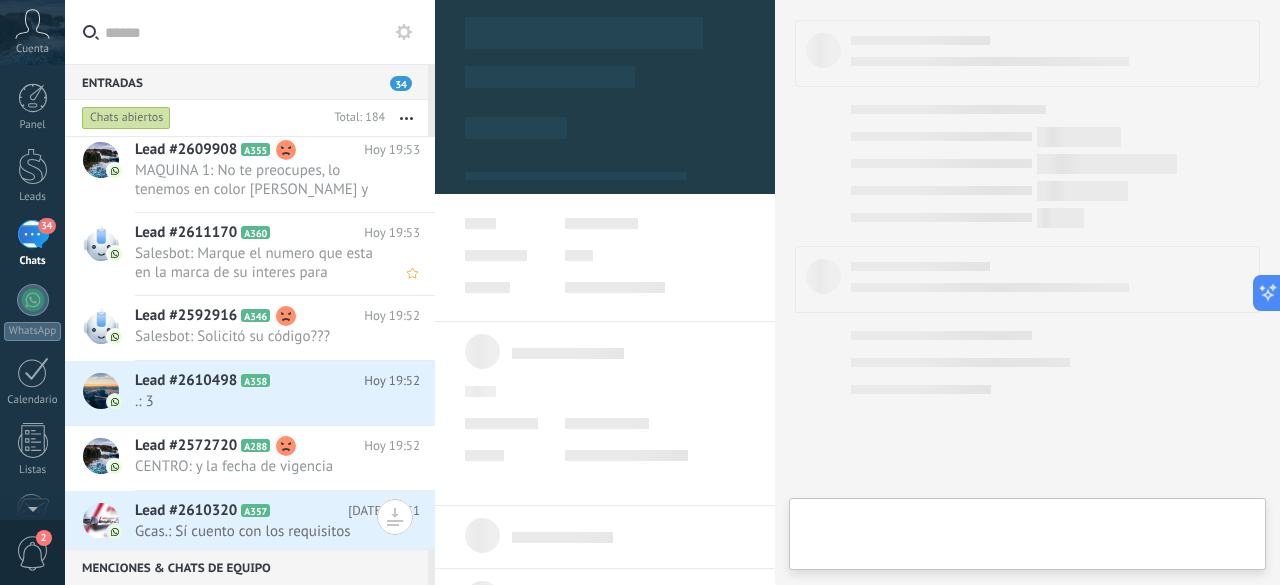 scroll, scrollTop: 0, scrollLeft: 0, axis: both 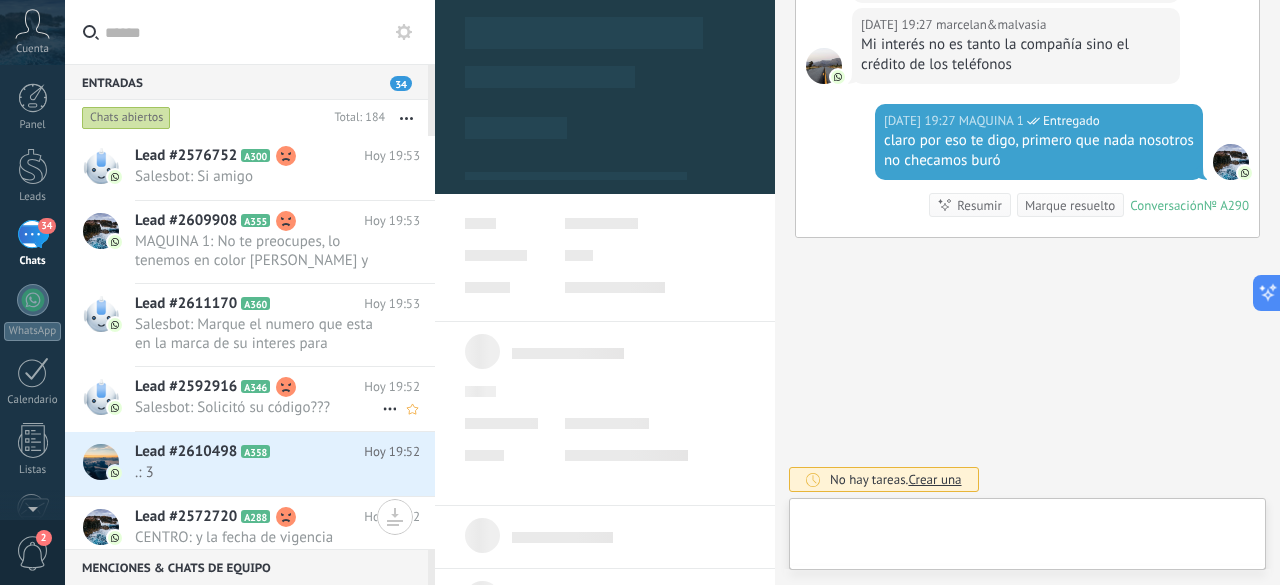 click on "Lead #2592916" at bounding box center [186, 387] 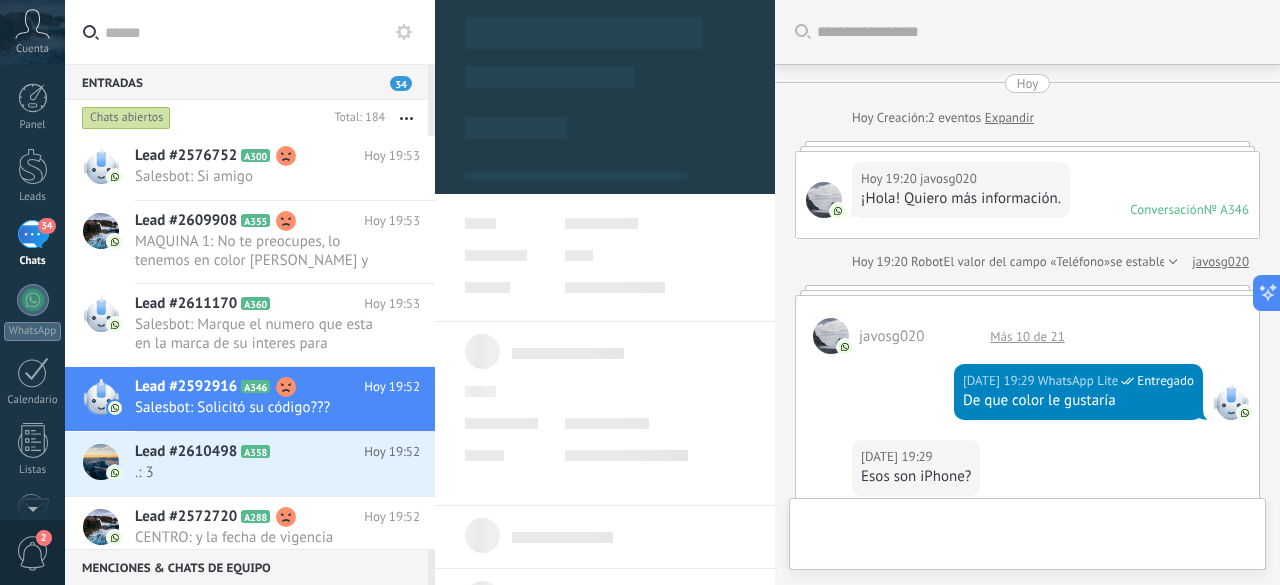 scroll, scrollTop: 30, scrollLeft: 0, axis: vertical 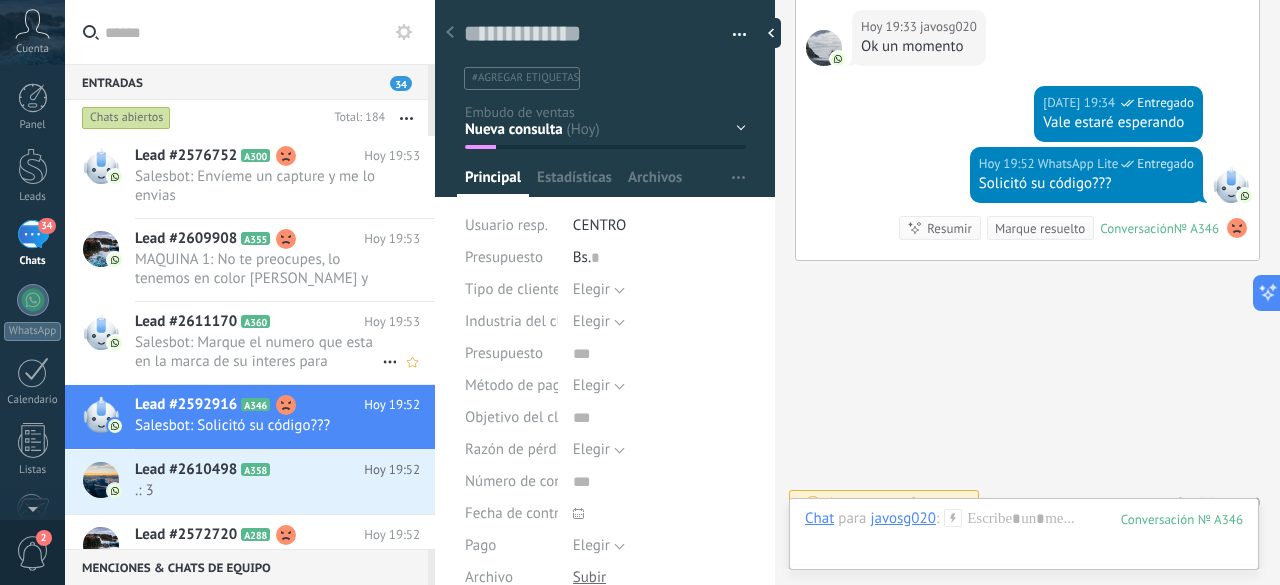 click on "Salesbot: Marque el numero que esta en la marca de su interes para mostrarle los modelos diponibles
1 MOTOROLA
2 HUAWEI
3 OPPO
4 IPHONE
5 SAMSUNG
6 PROMOCION 2X1
¿Que equipo le gusta?" at bounding box center [258, 352] 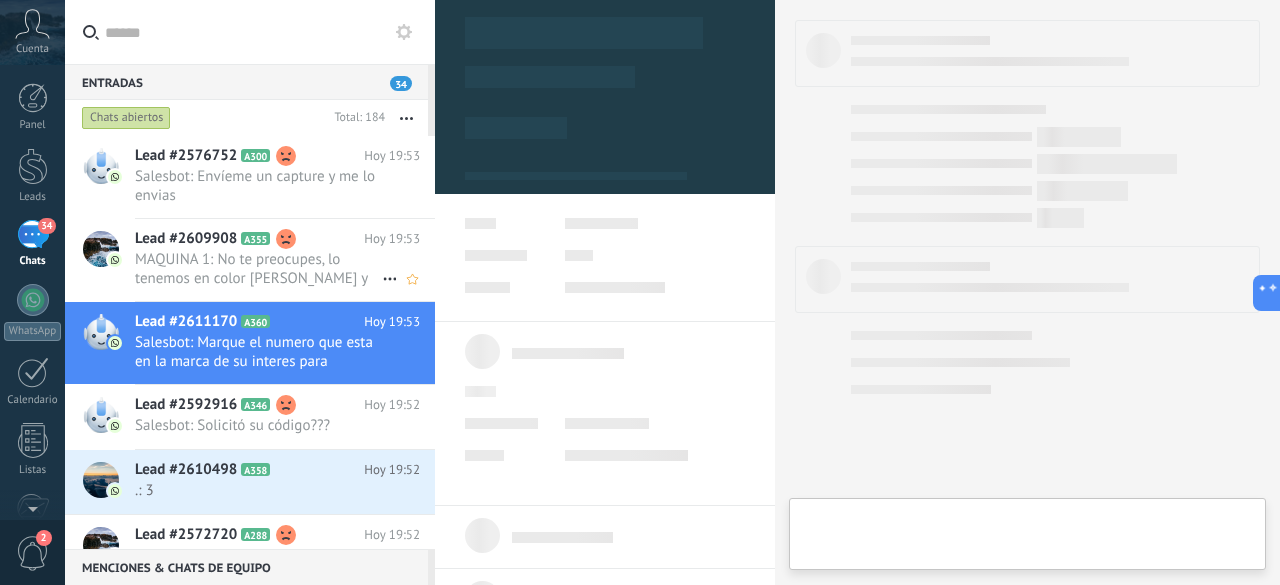 click on "MAQUINA 1: No te preocupes, lo tenemos en color [PERSON_NAME] y negro cual quieres?" at bounding box center [258, 269] 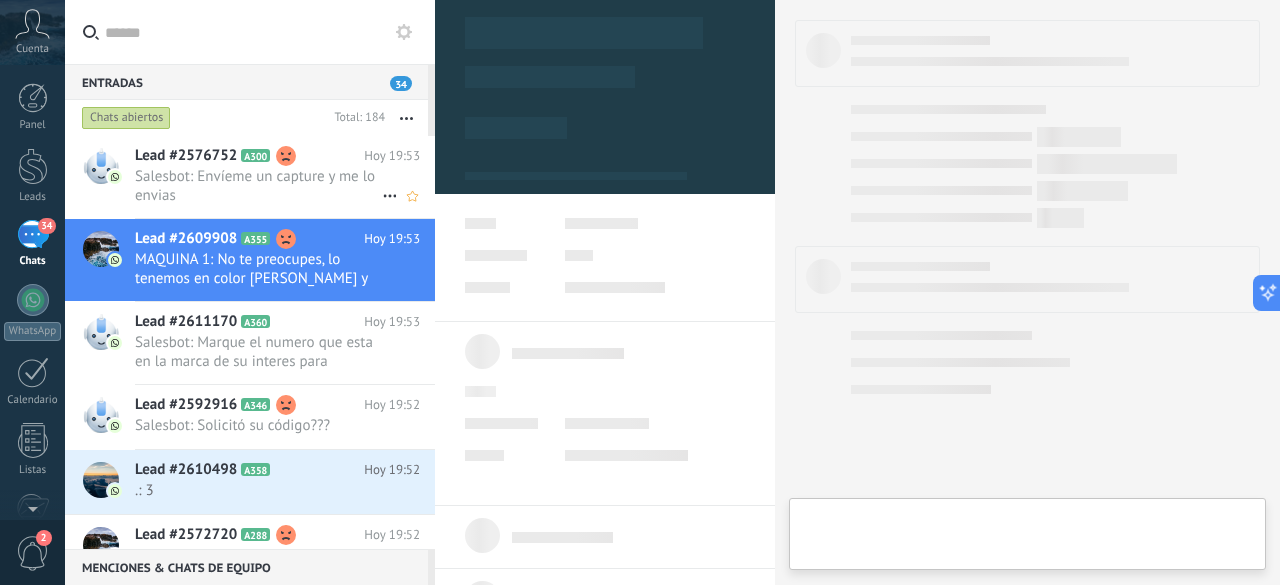 click on "Salesbot: Envíeme un capture y me lo envias" at bounding box center (258, 186) 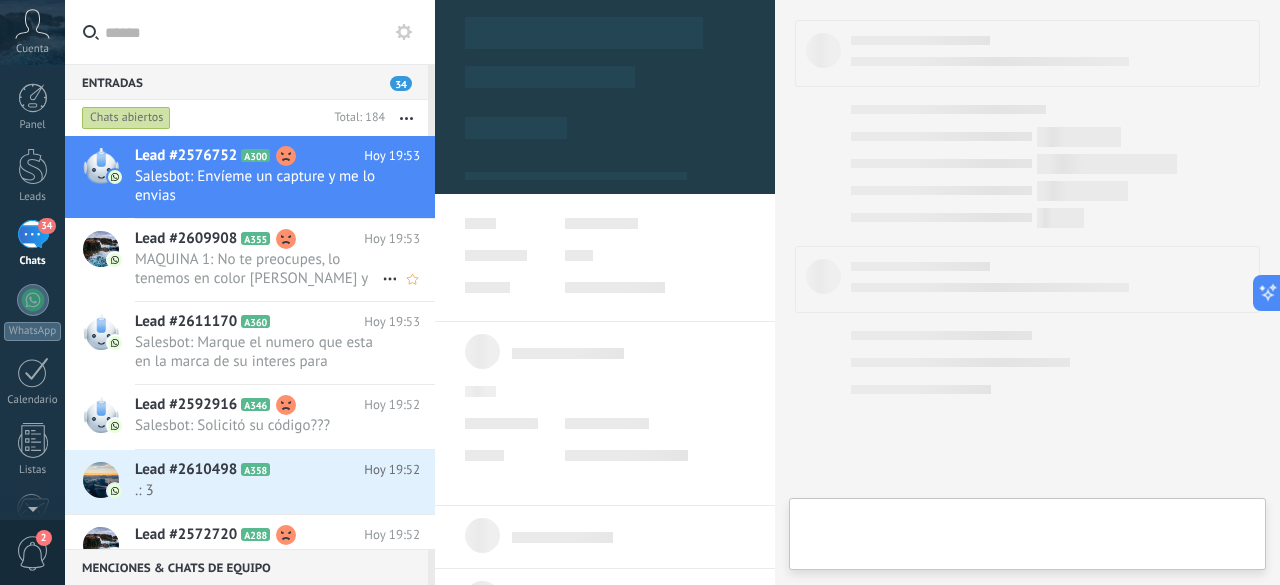 type on "**********" 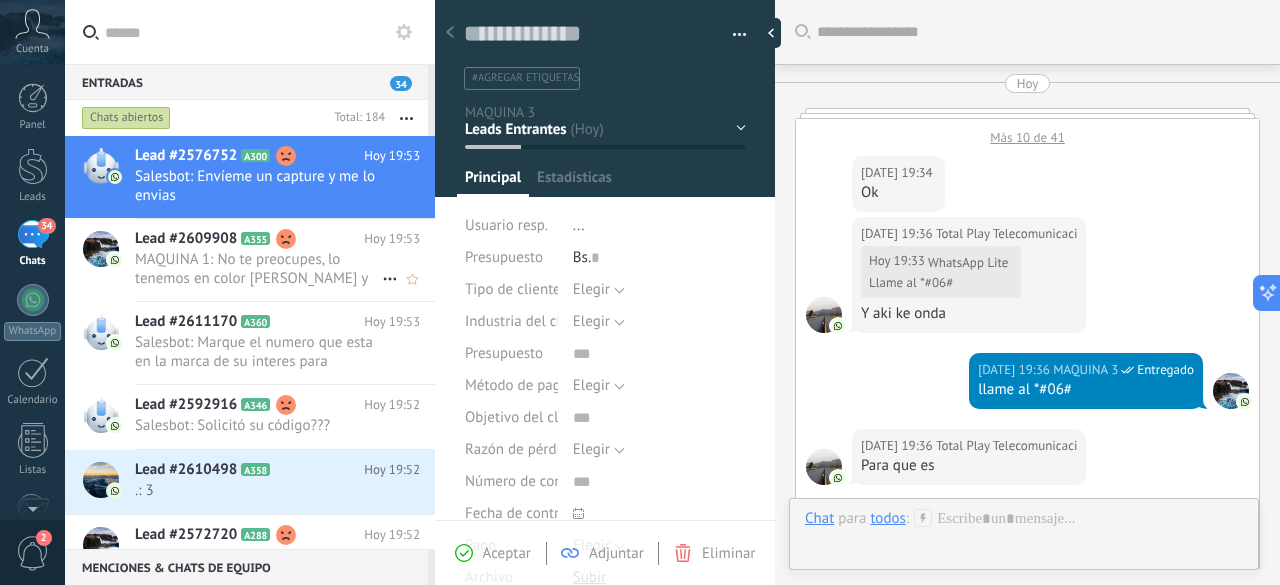 scroll, scrollTop: 30, scrollLeft: 0, axis: vertical 